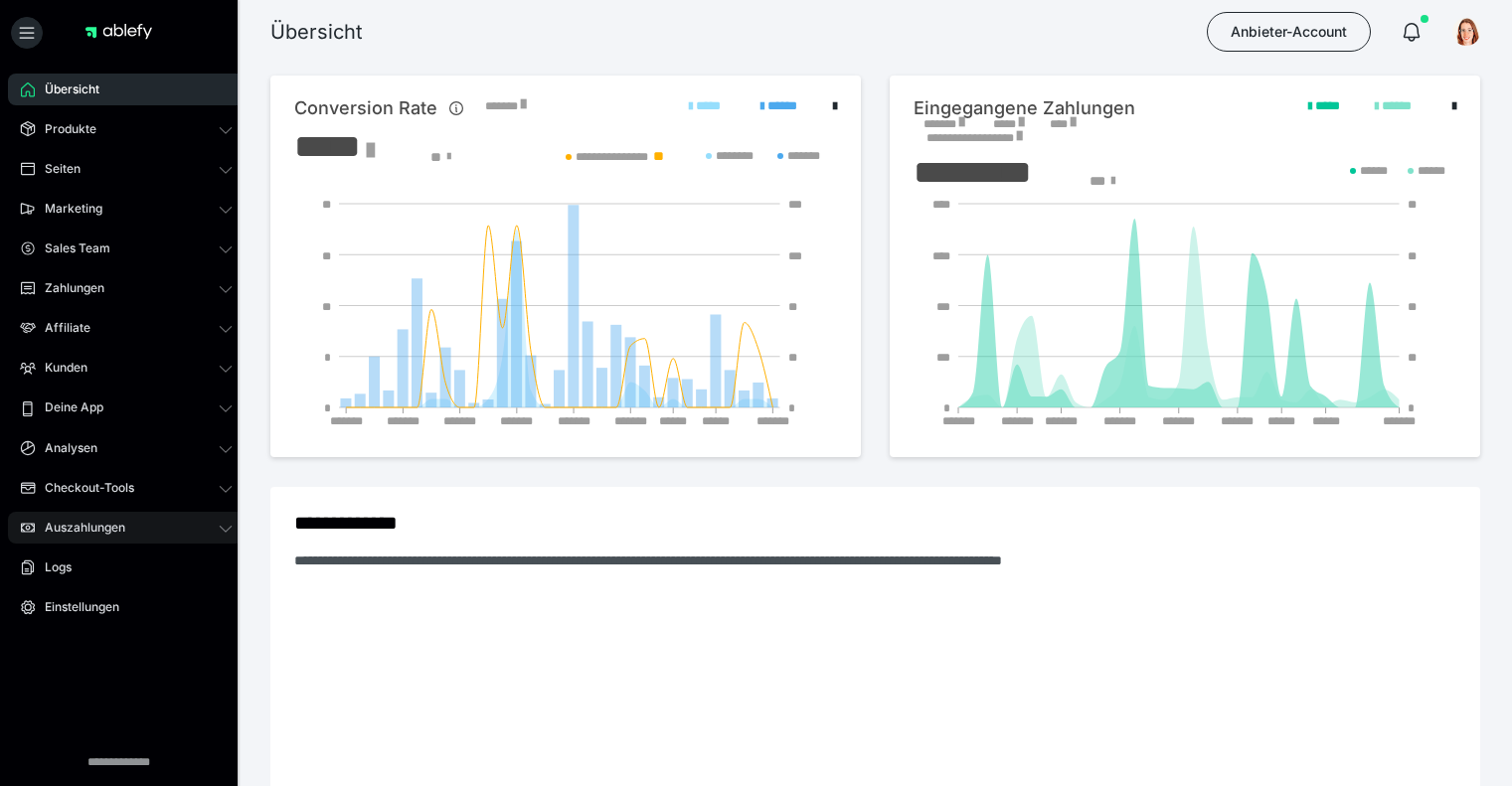 scroll, scrollTop: 0, scrollLeft: 0, axis: both 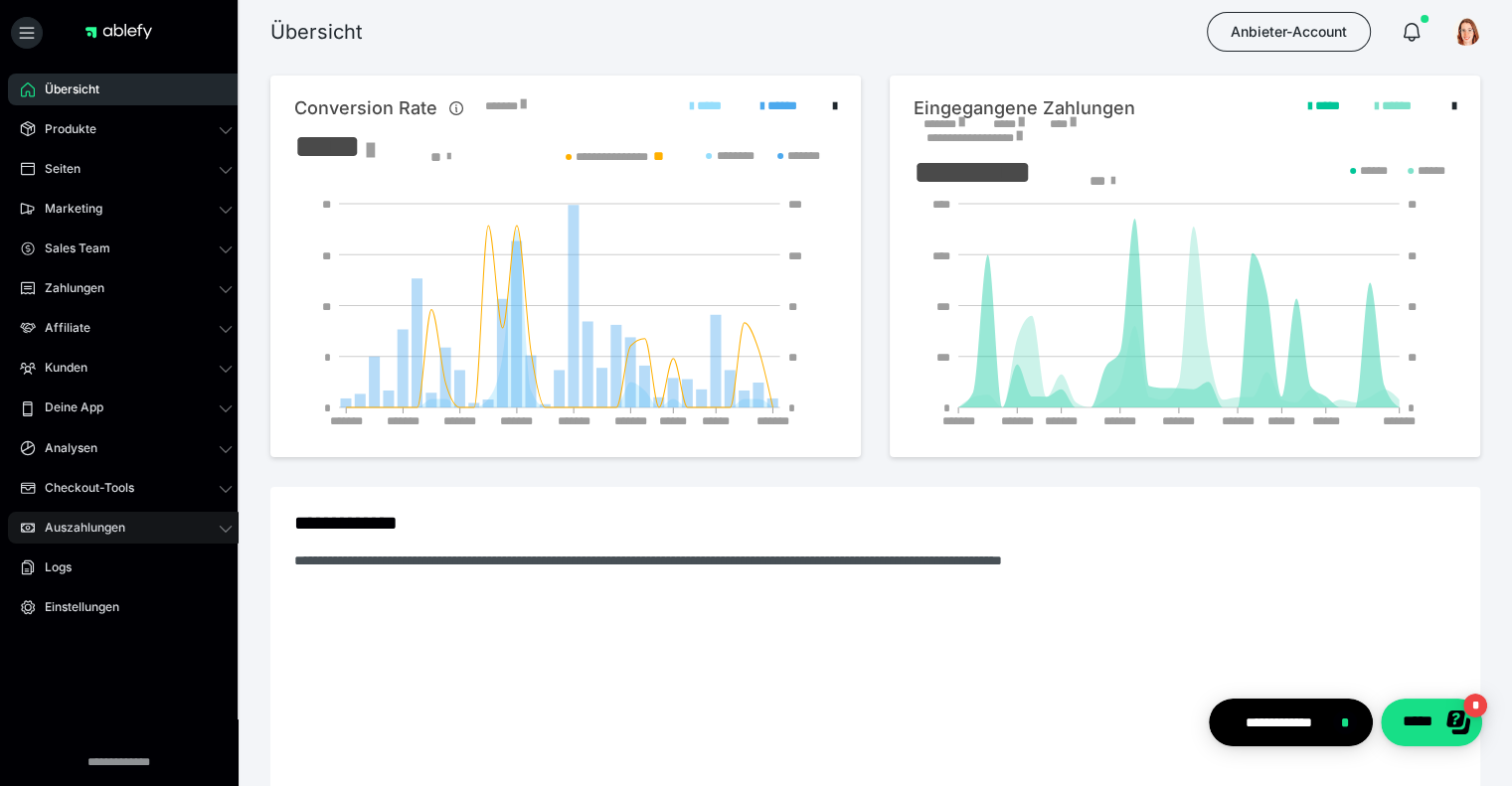 click on "Auszahlungen" at bounding box center (78, 528) 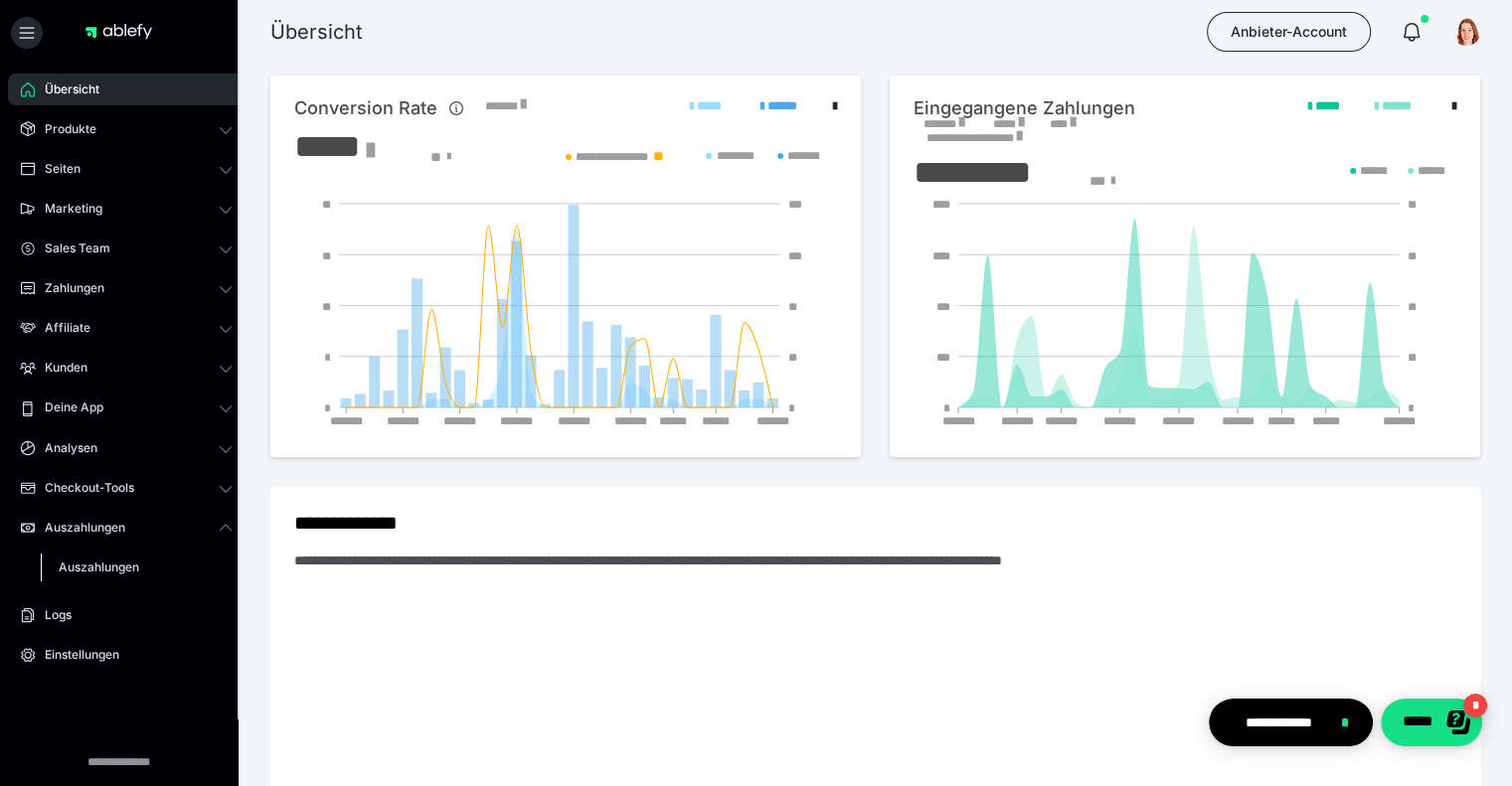 click on "Auszahlungen" at bounding box center (98, 566) 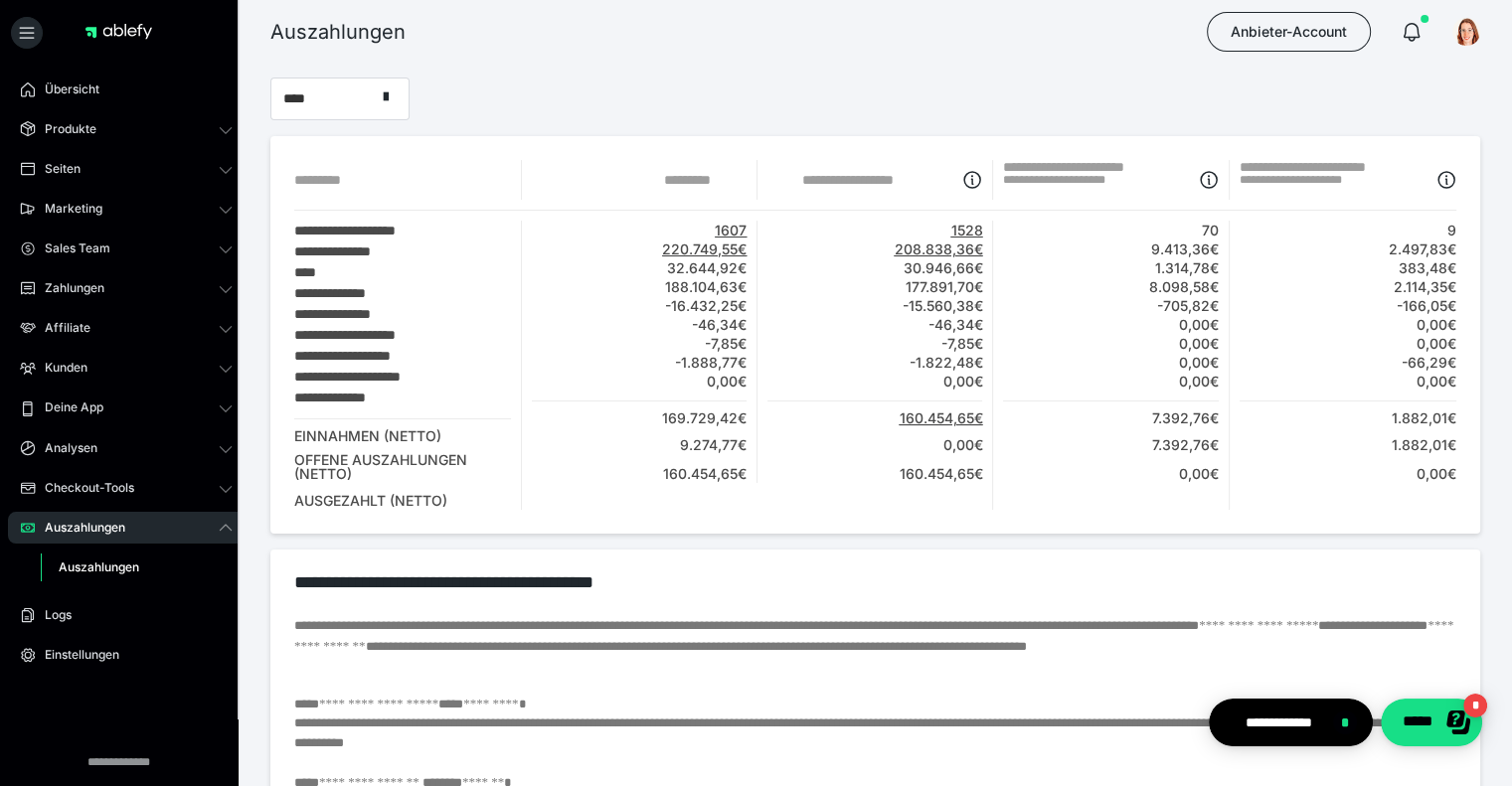 scroll, scrollTop: 0, scrollLeft: 0, axis: both 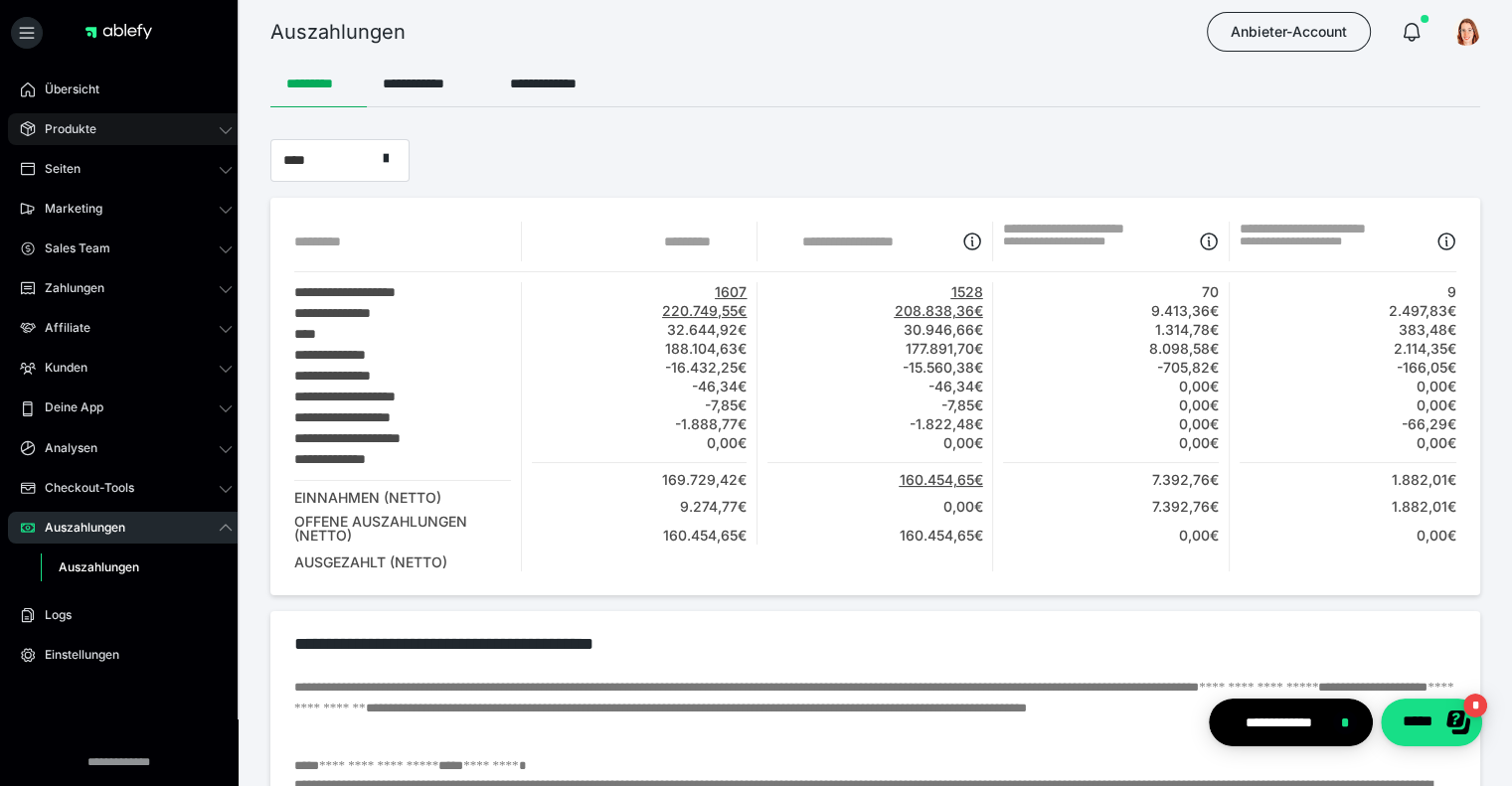 click on "Produkte" at bounding box center [64, 129] 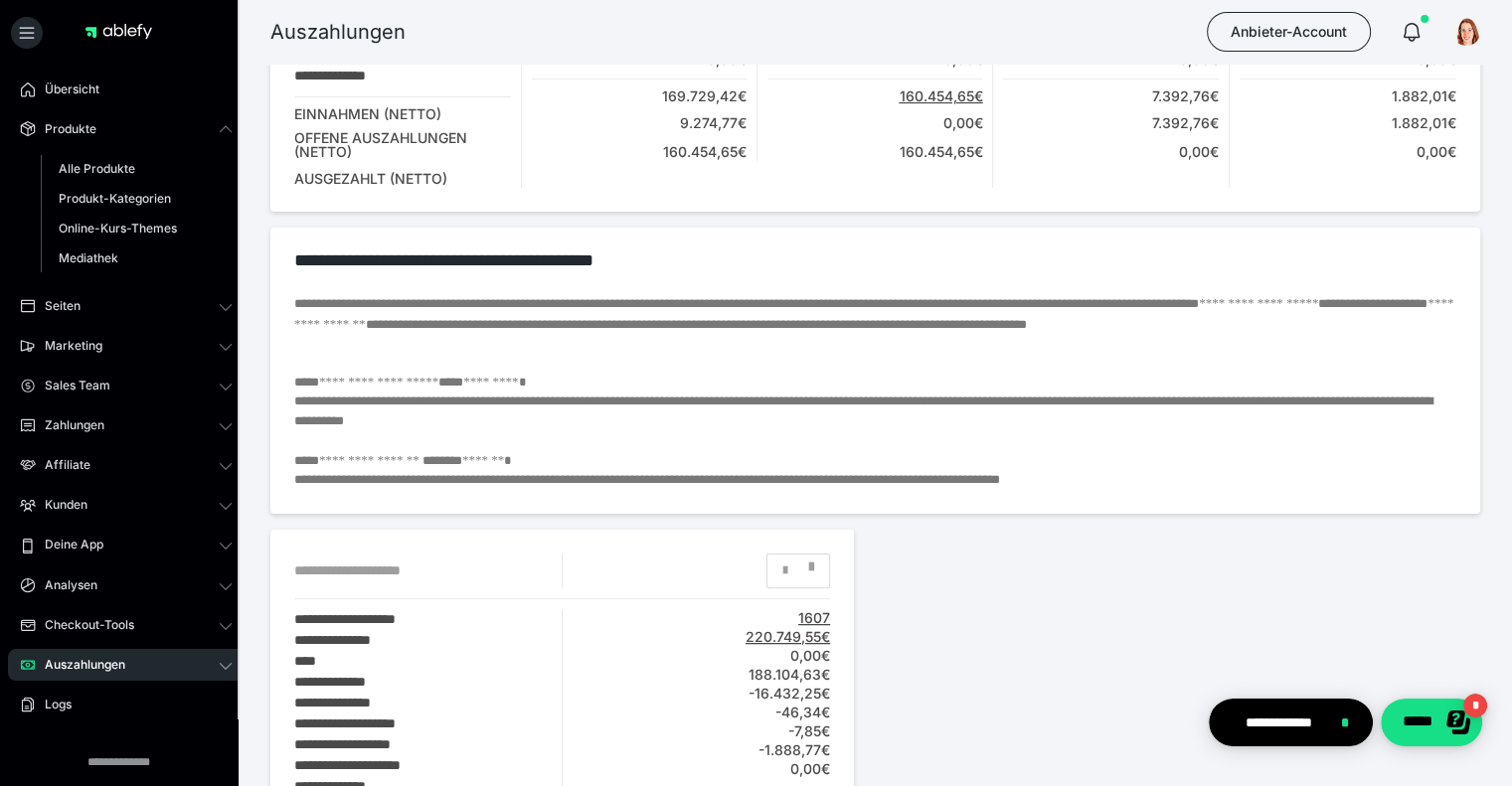scroll, scrollTop: 84, scrollLeft: 0, axis: vertical 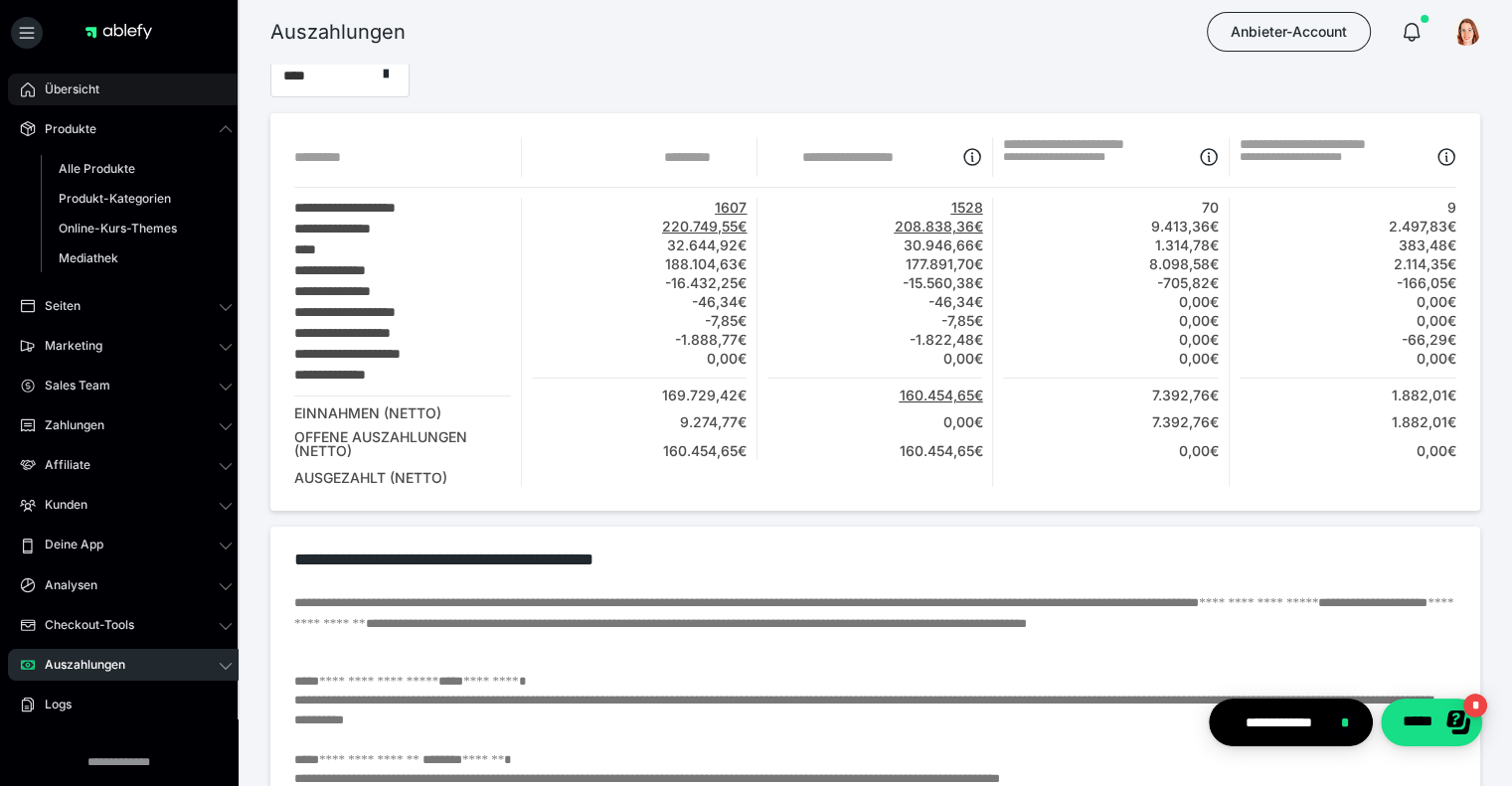click on "Übersicht" at bounding box center (126, 89) 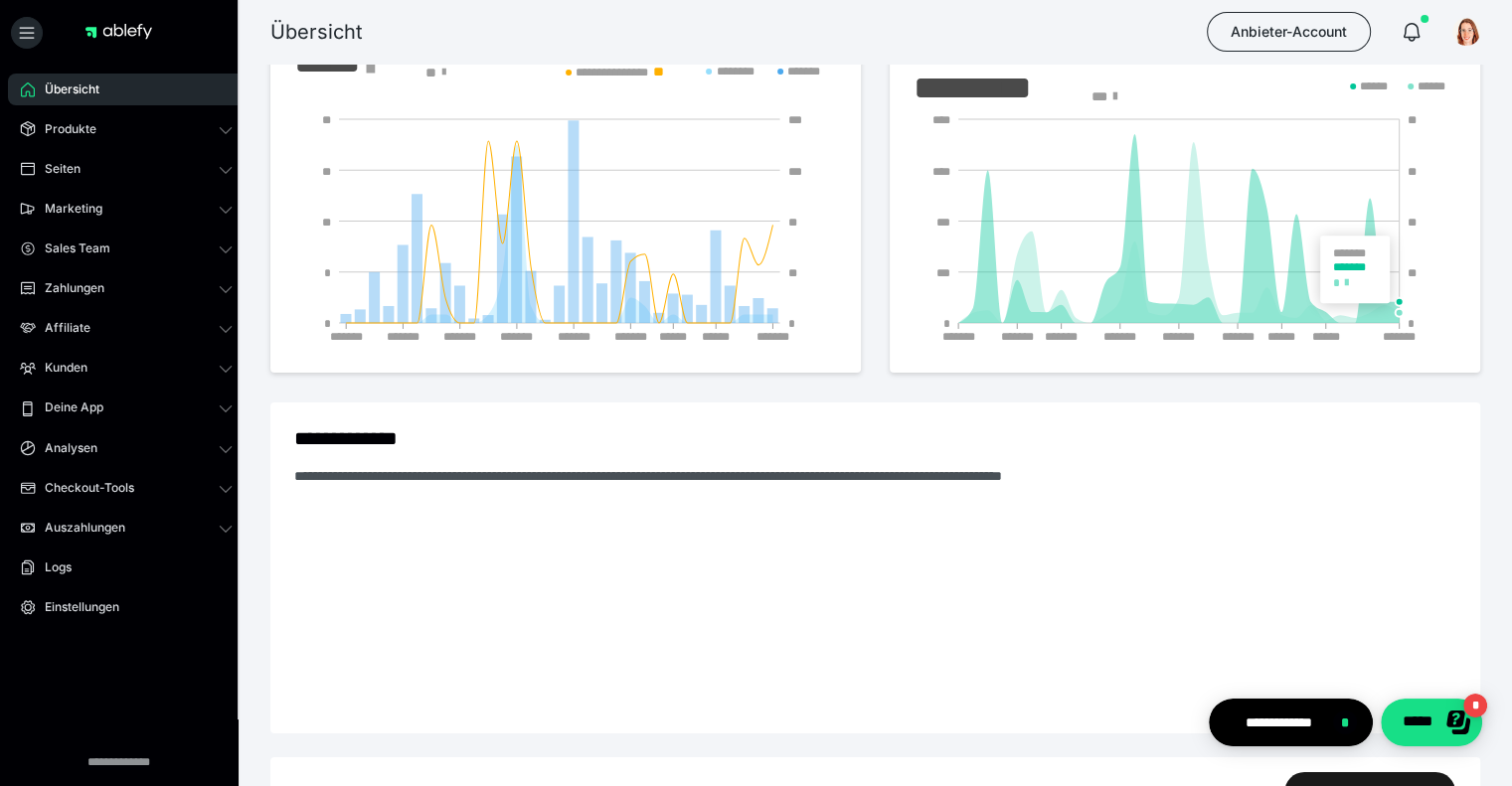 click 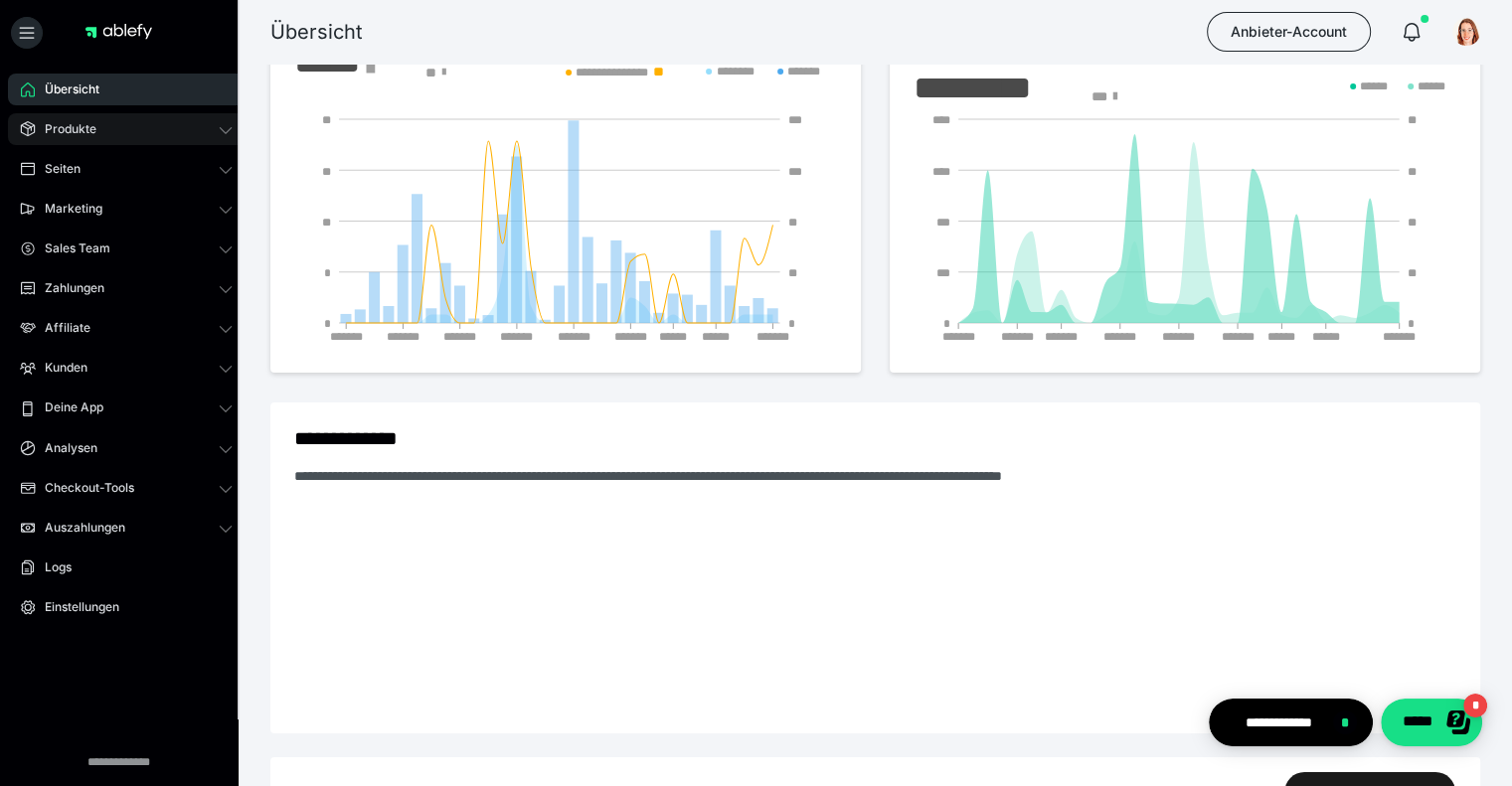 click on "Produkte" at bounding box center [126, 129] 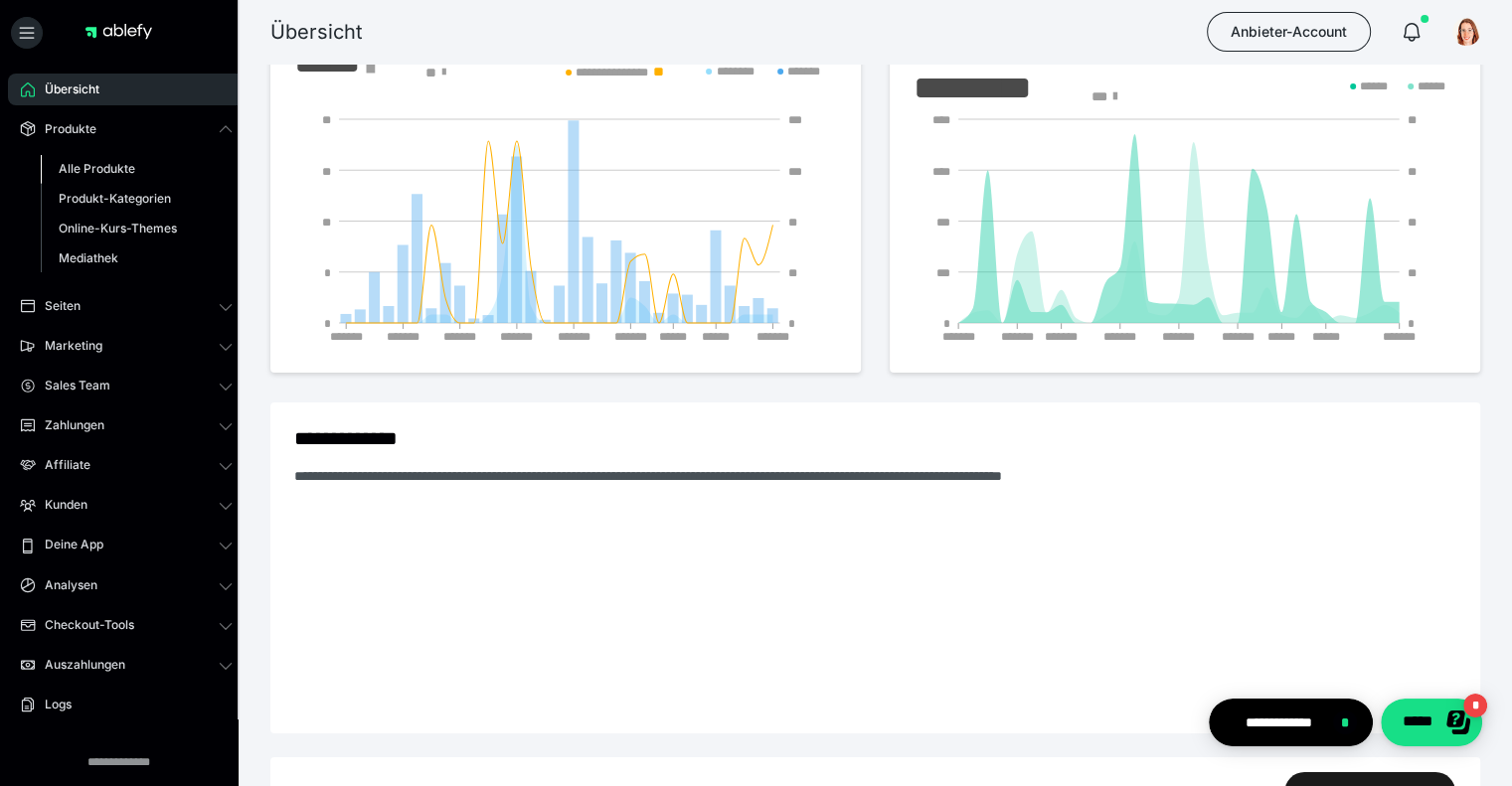 click on "Alle Produkte" at bounding box center (96, 168) 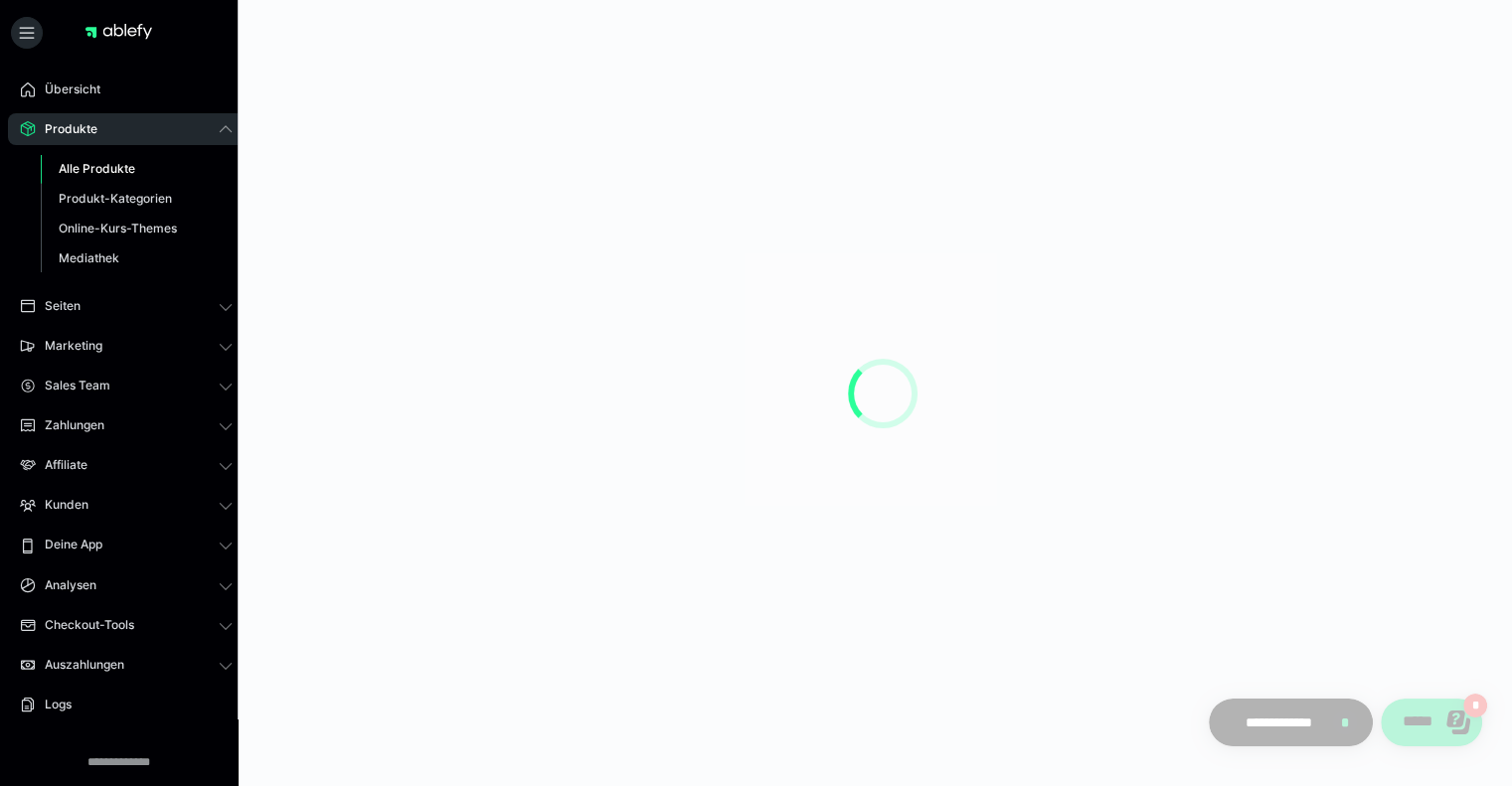 scroll, scrollTop: 0, scrollLeft: 0, axis: both 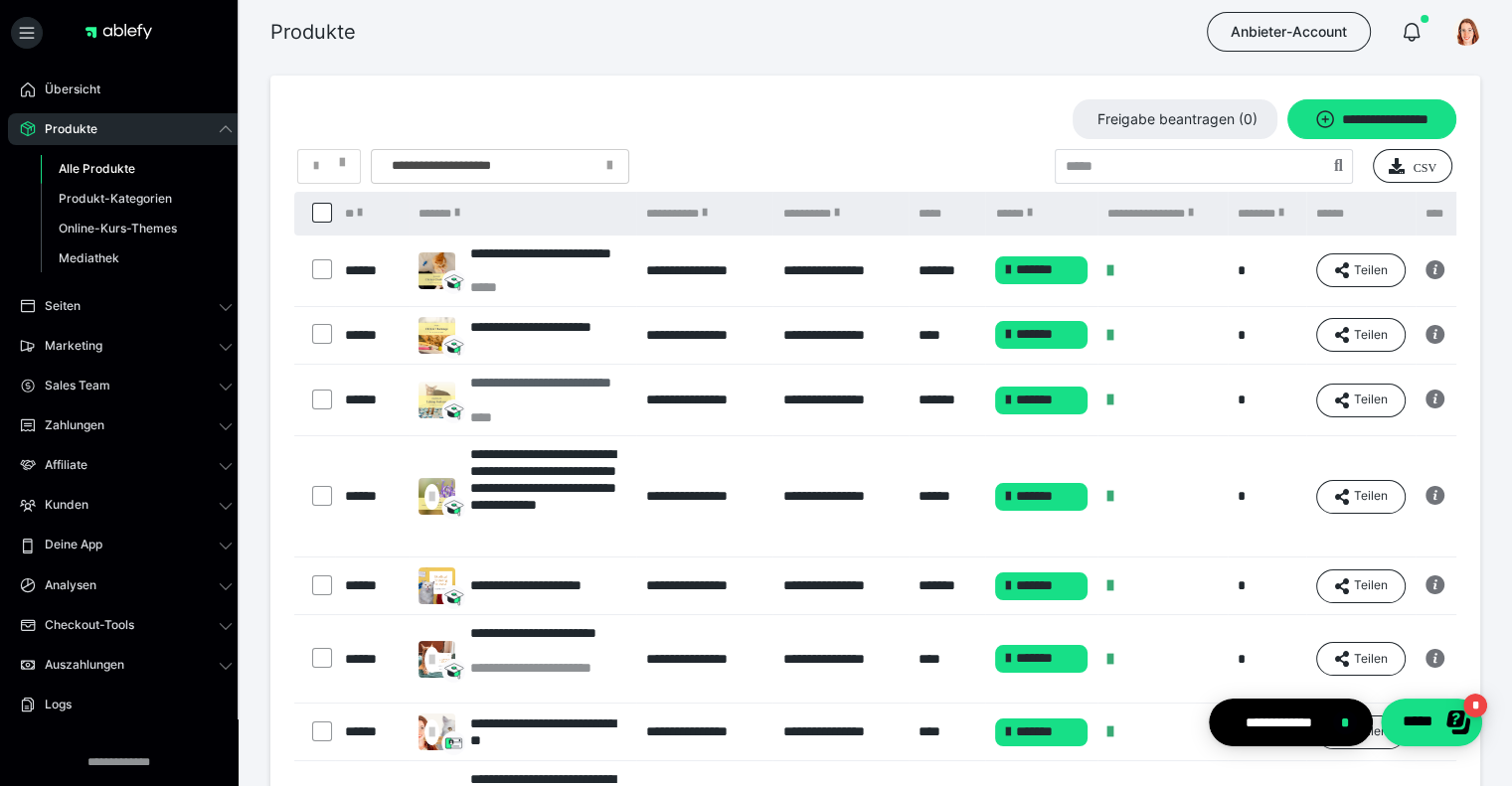 click on "**********" at bounding box center [548, 392] 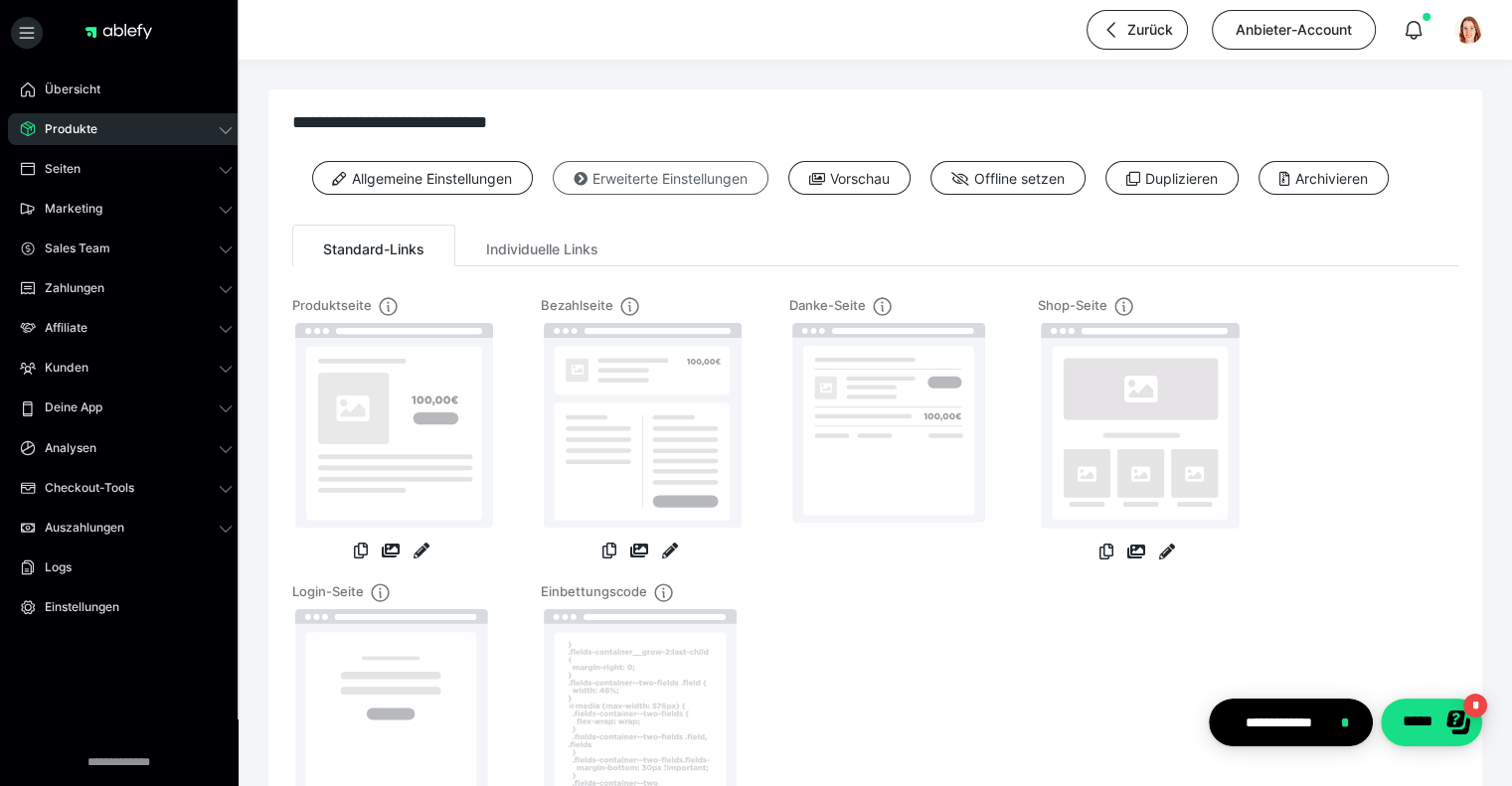 click on "Erweiterte Einstellungen" at bounding box center (660, 178) 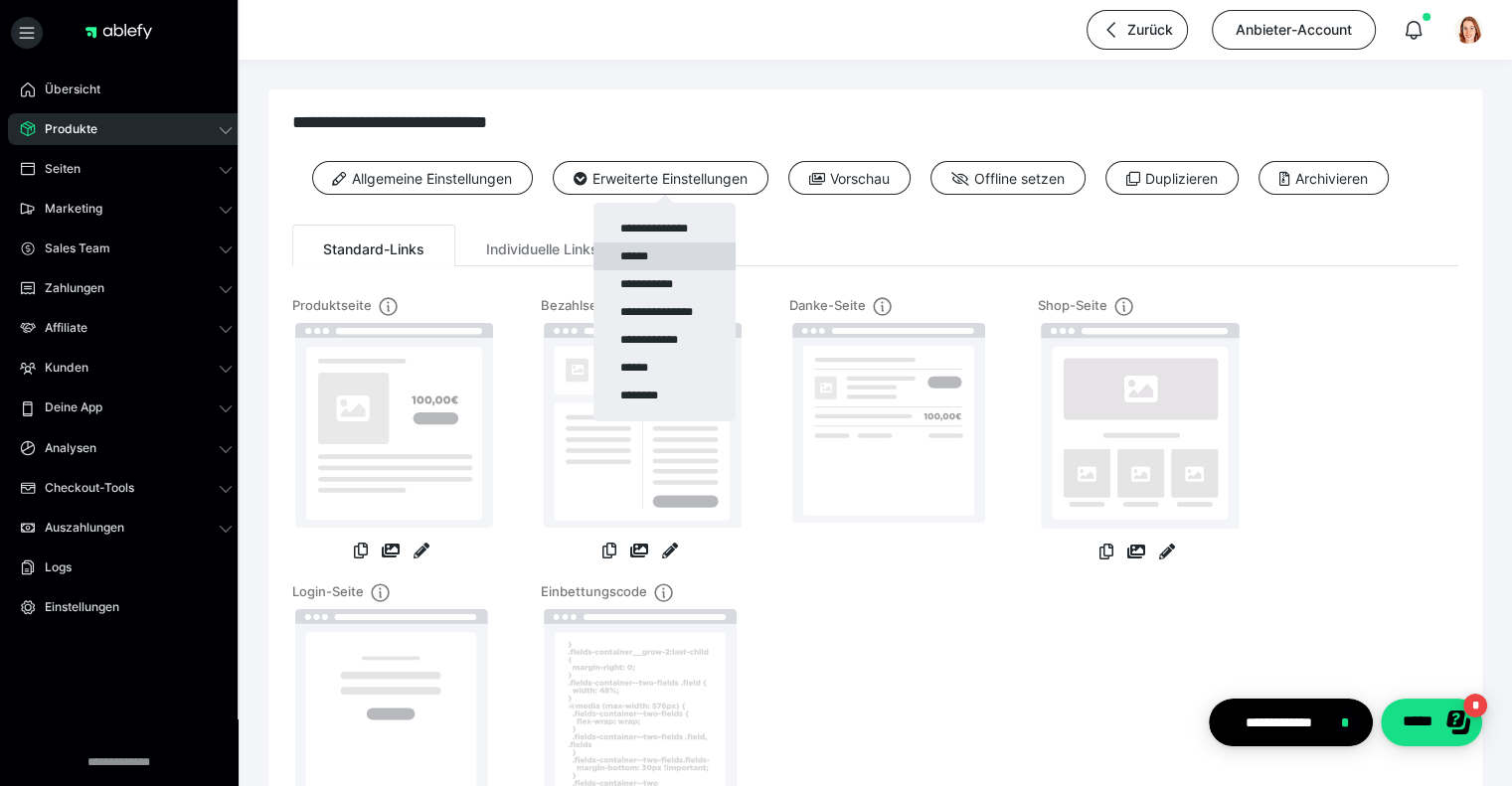 click on "******" at bounding box center (664, 256) 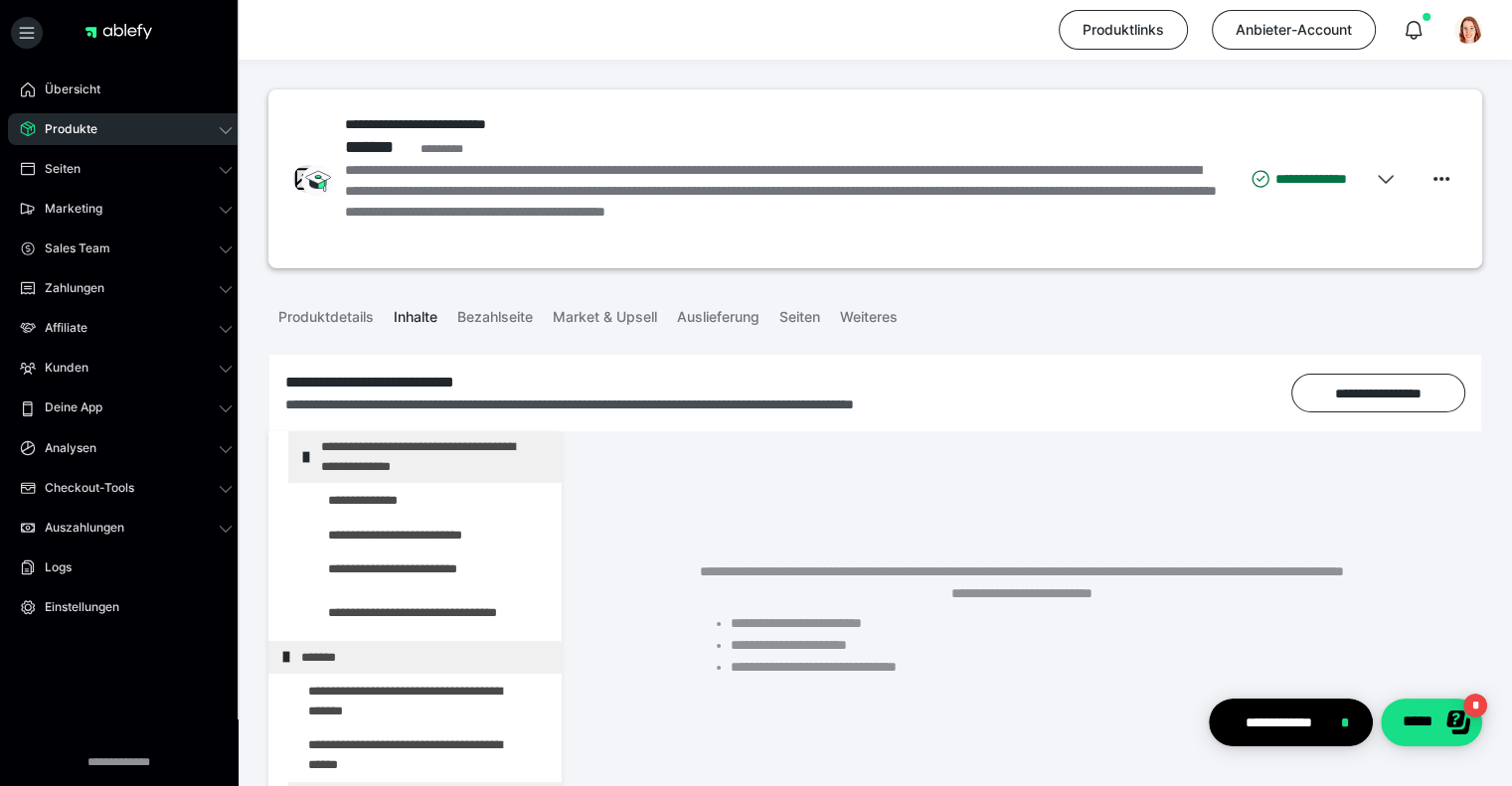 scroll, scrollTop: 199, scrollLeft: 0, axis: vertical 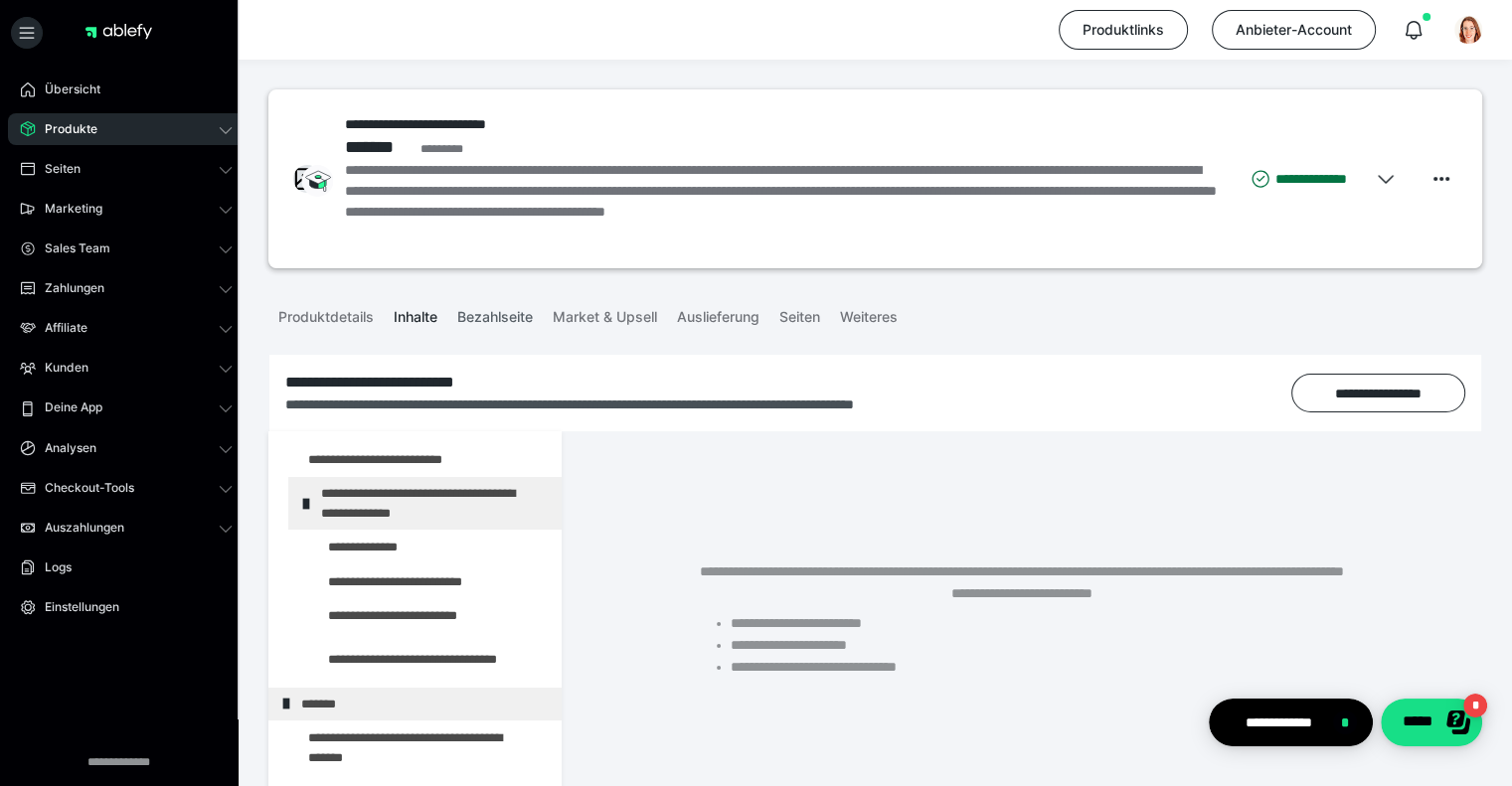 click on "Bezahlseite" at bounding box center (495, 313) 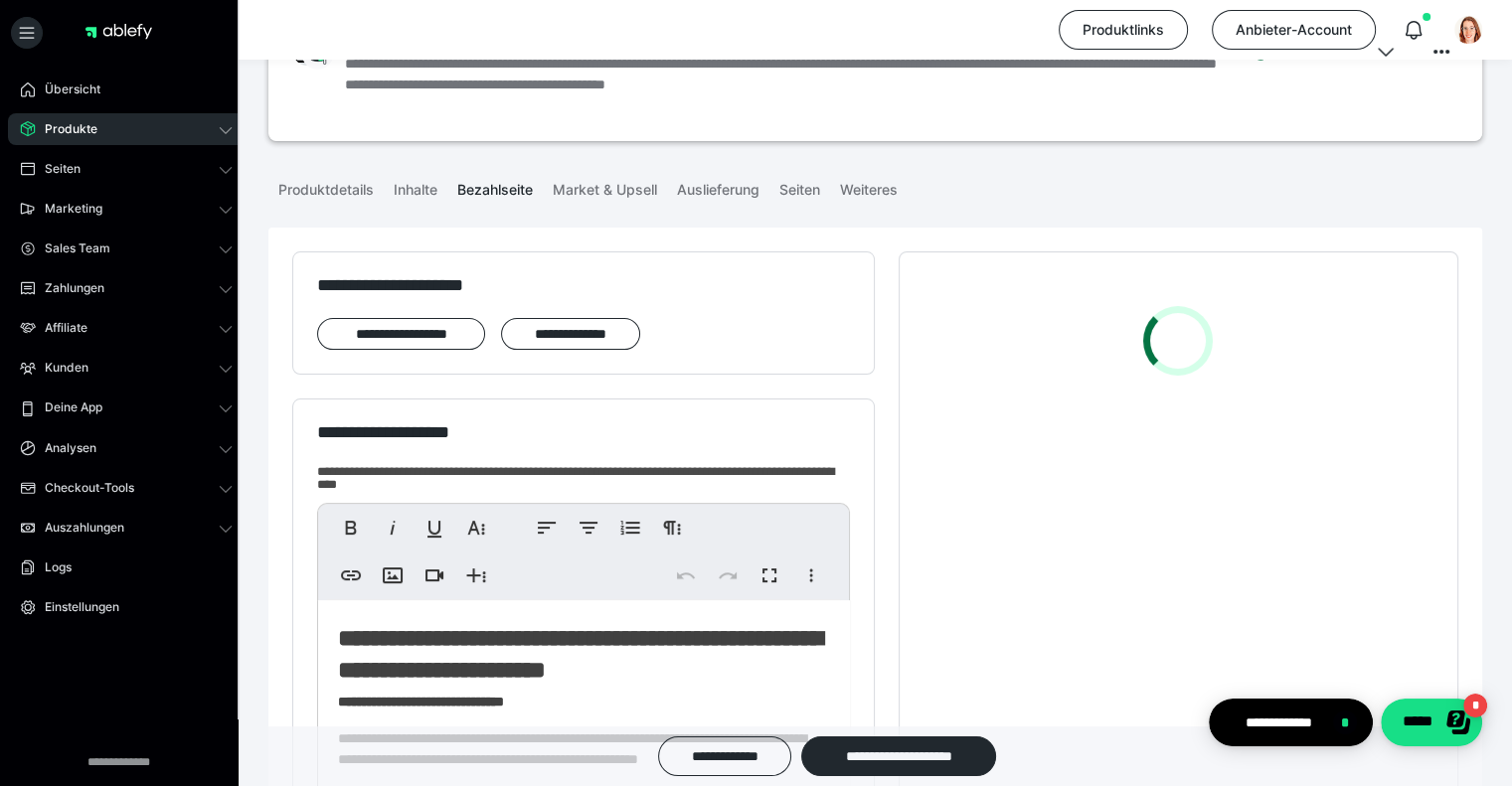 scroll, scrollTop: 397, scrollLeft: 0, axis: vertical 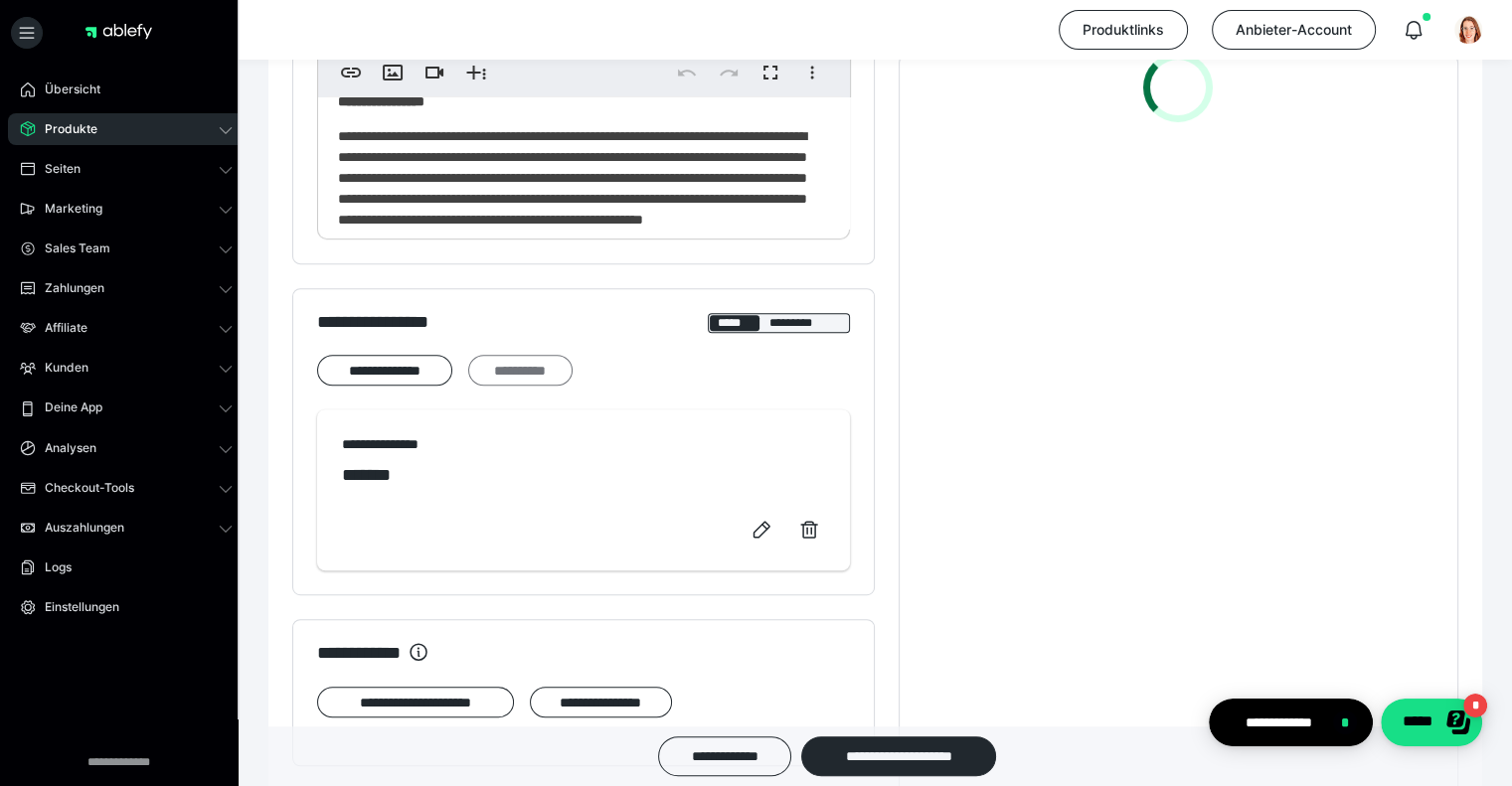 click on "**********" at bounding box center [520, 371] 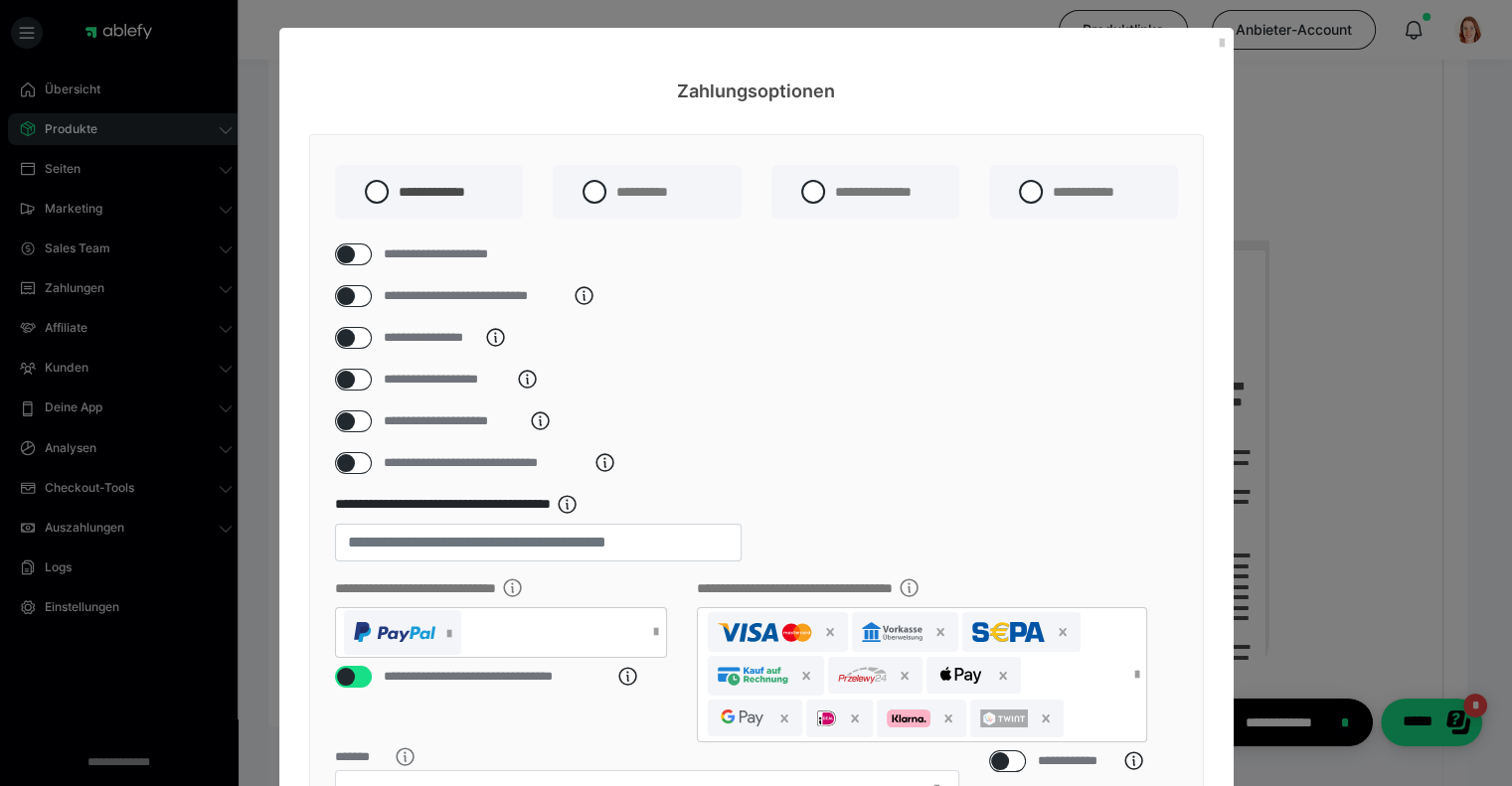 scroll, scrollTop: 0, scrollLeft: 0, axis: both 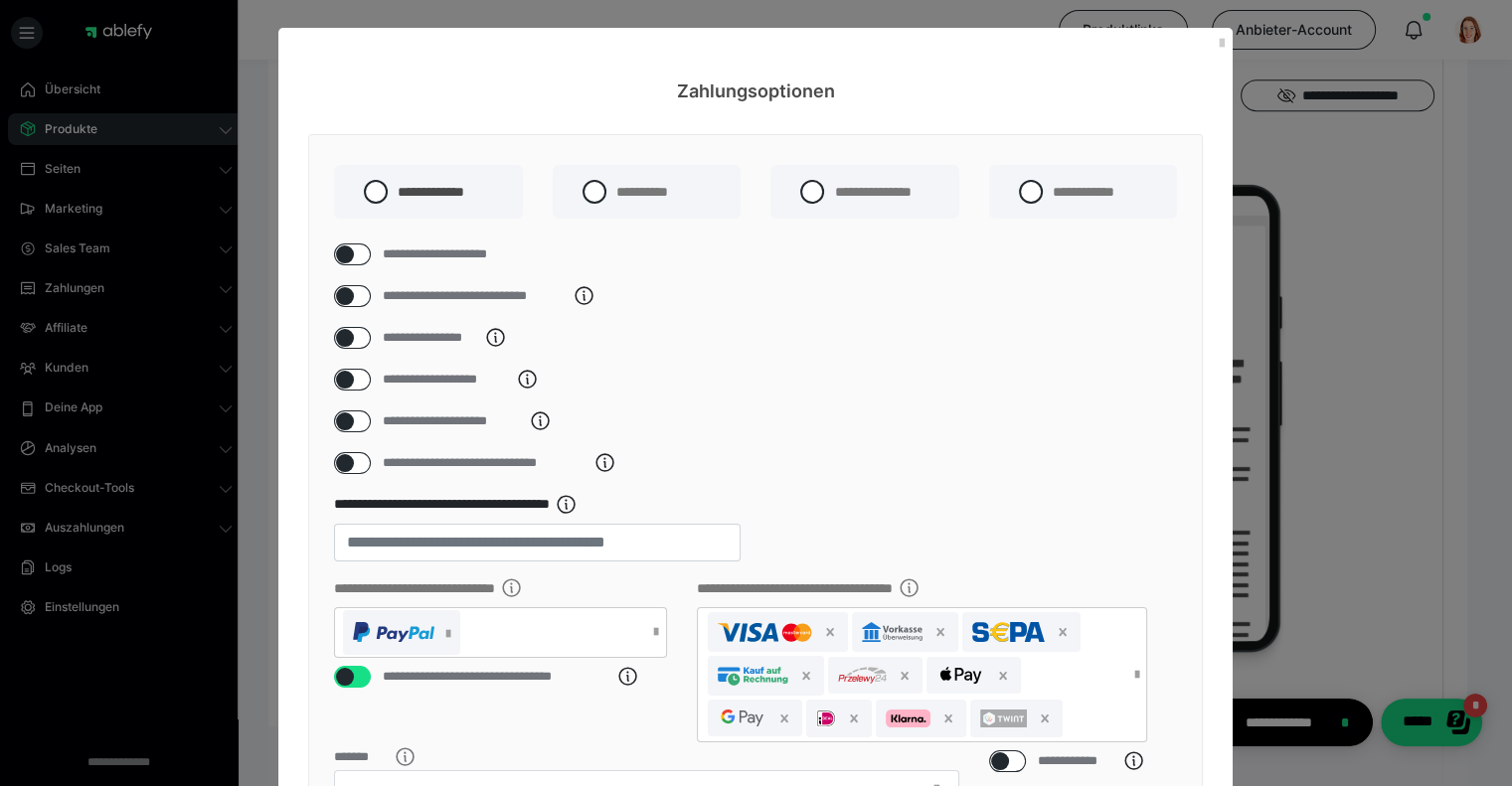 click on "Zahlungsoptionen" at bounding box center [756, 66] 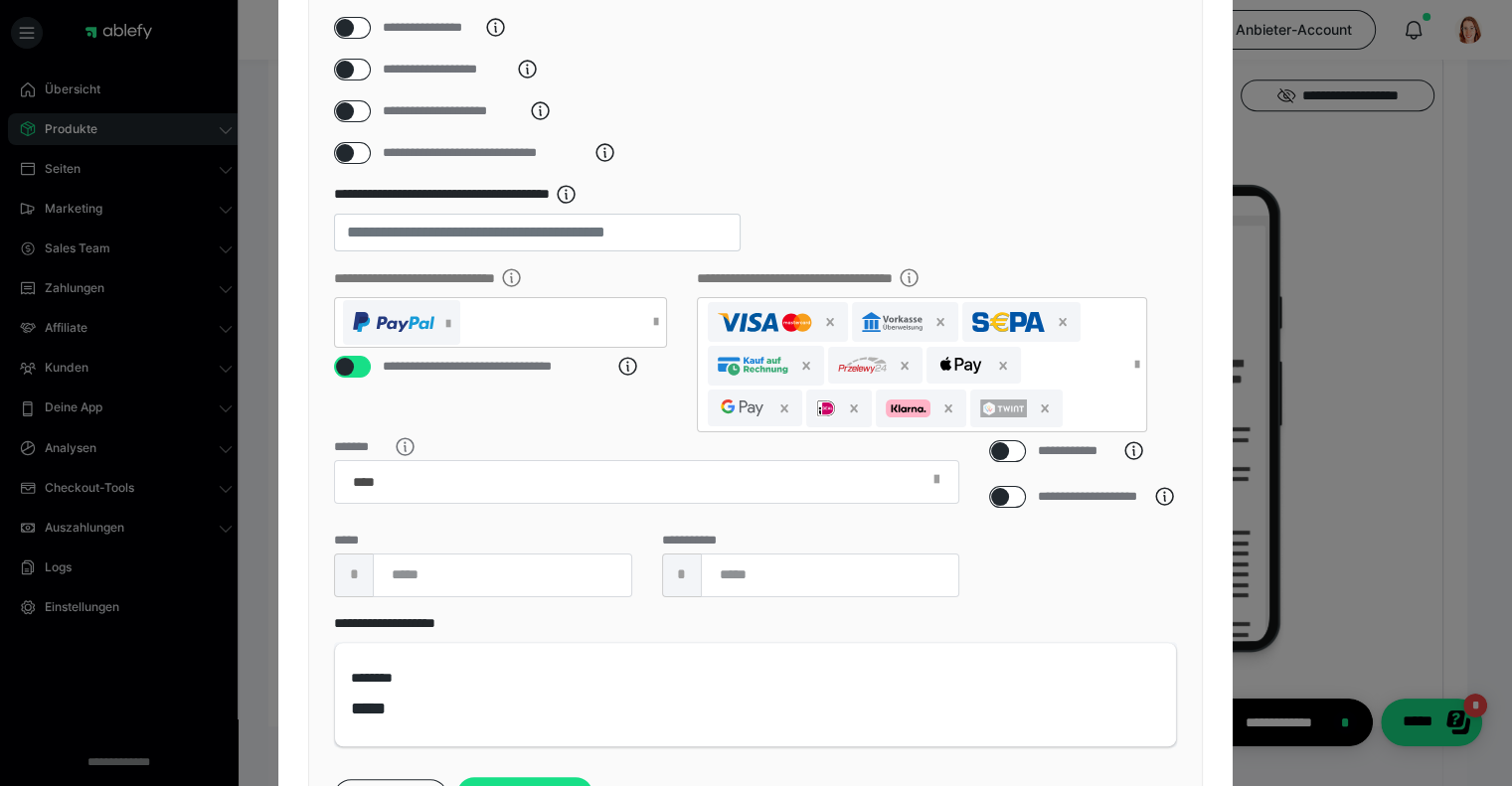 scroll, scrollTop: 446, scrollLeft: 0, axis: vertical 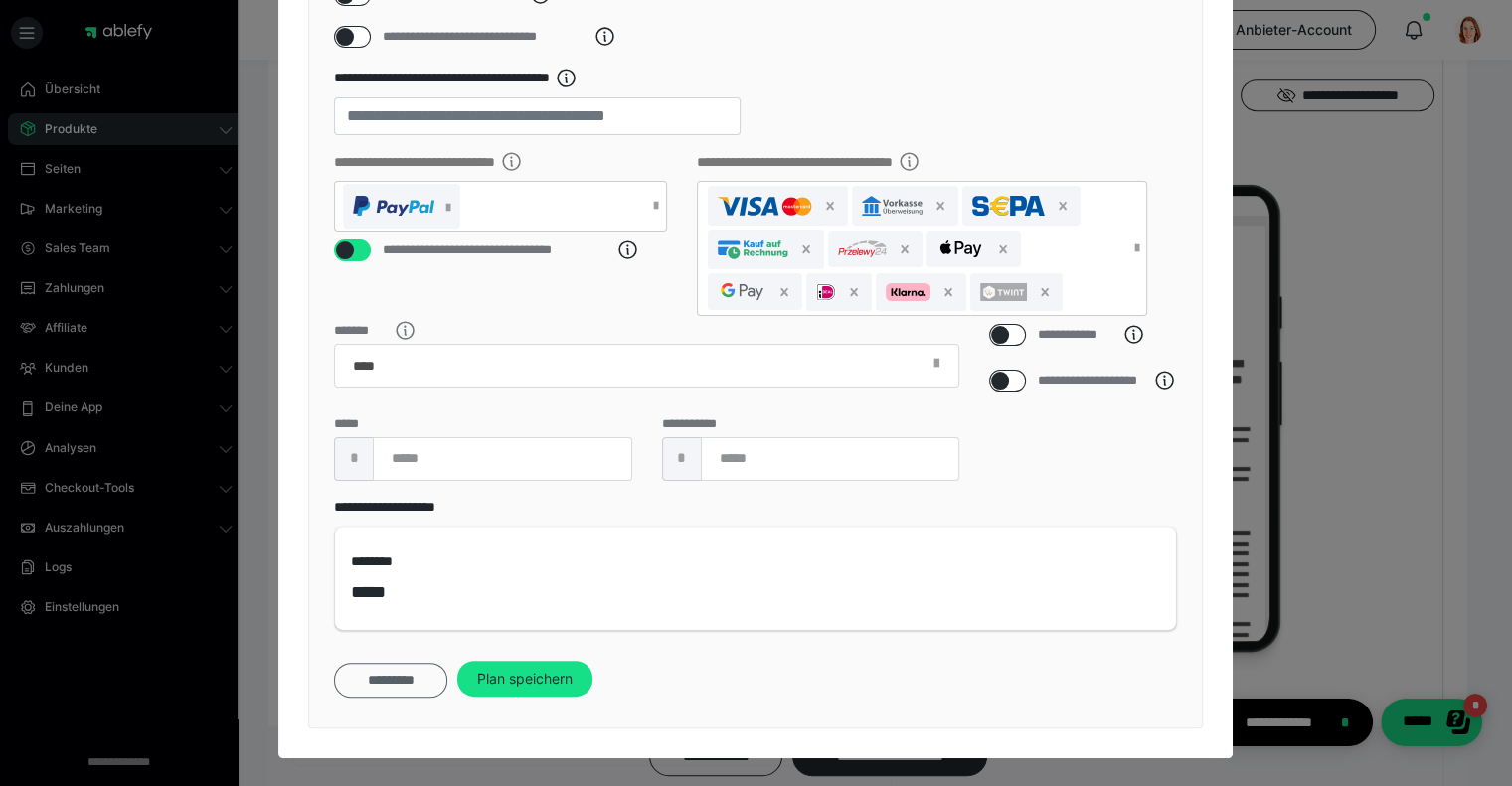 click on "*********" at bounding box center [391, 680] 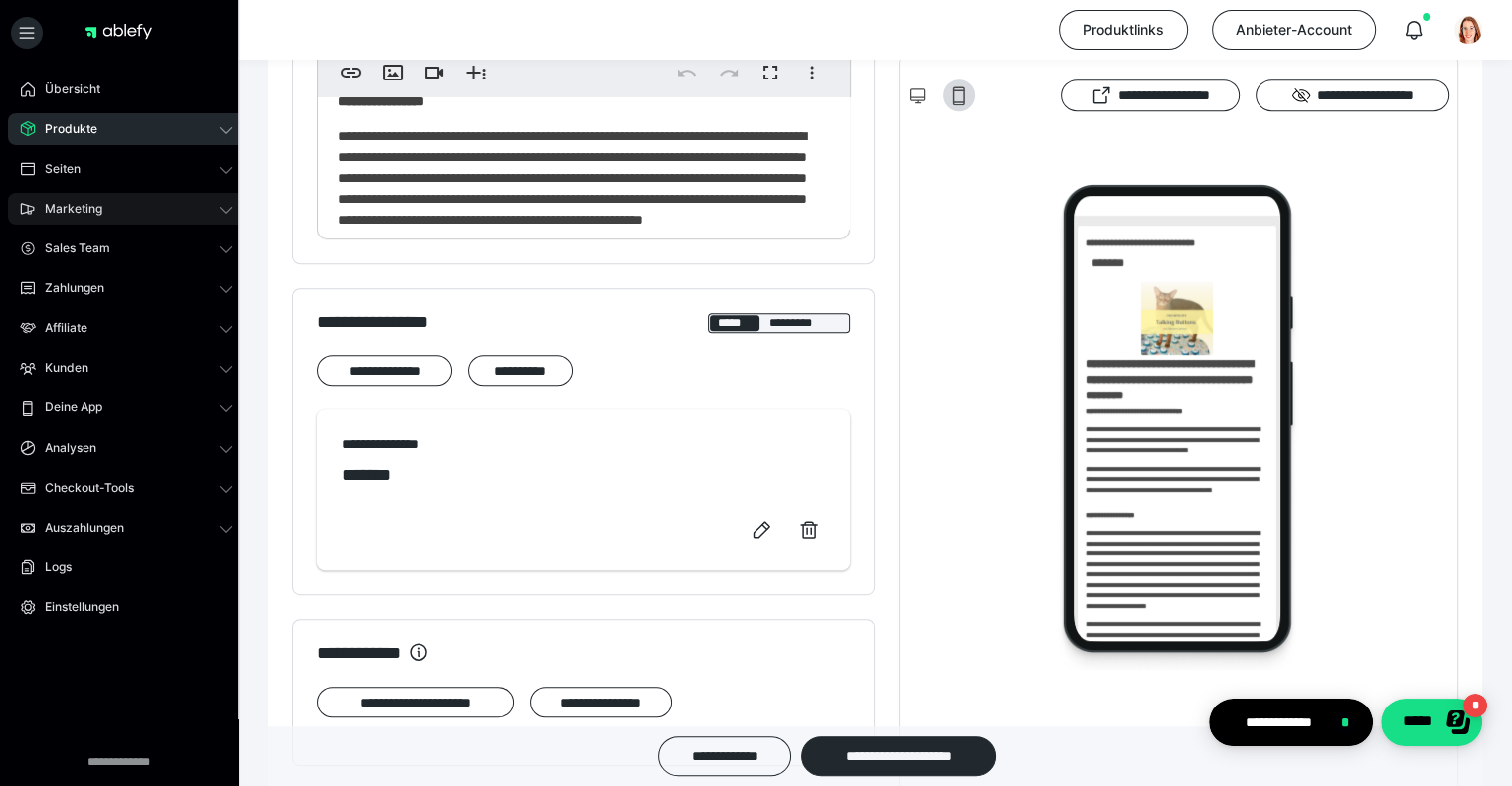 click on "Marketing" at bounding box center [126, 209] 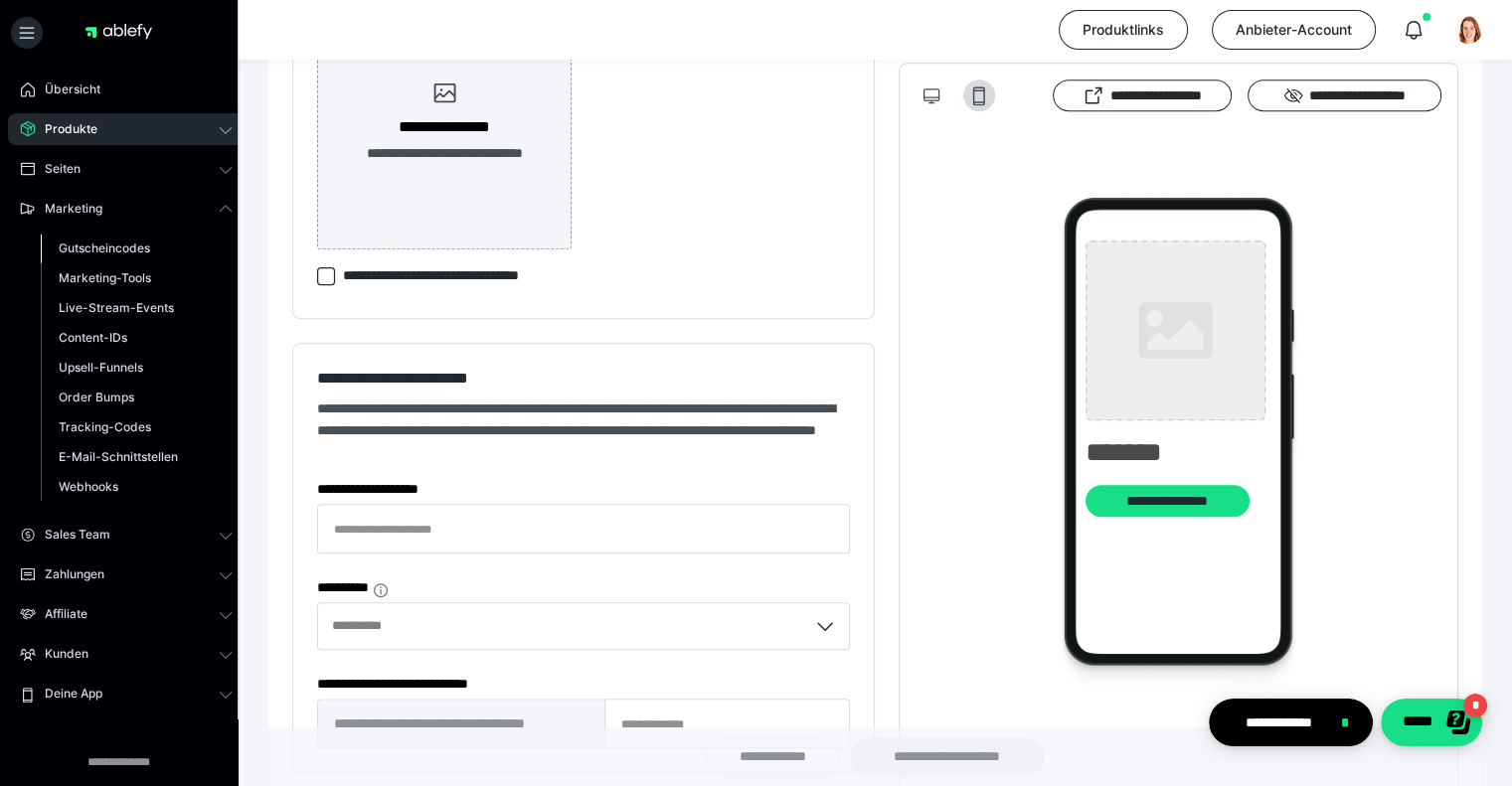 type on "**********" 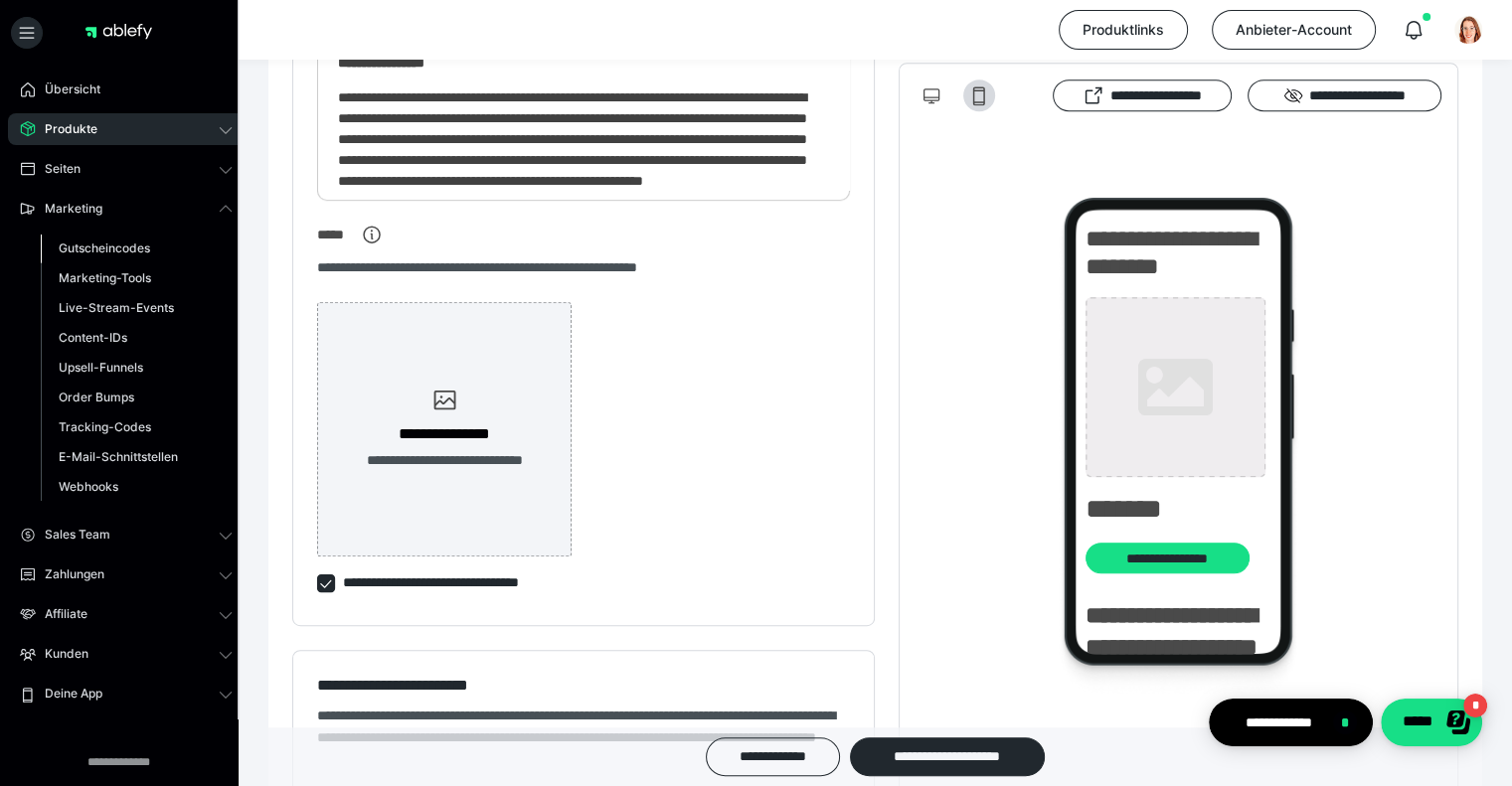 type on "**********" 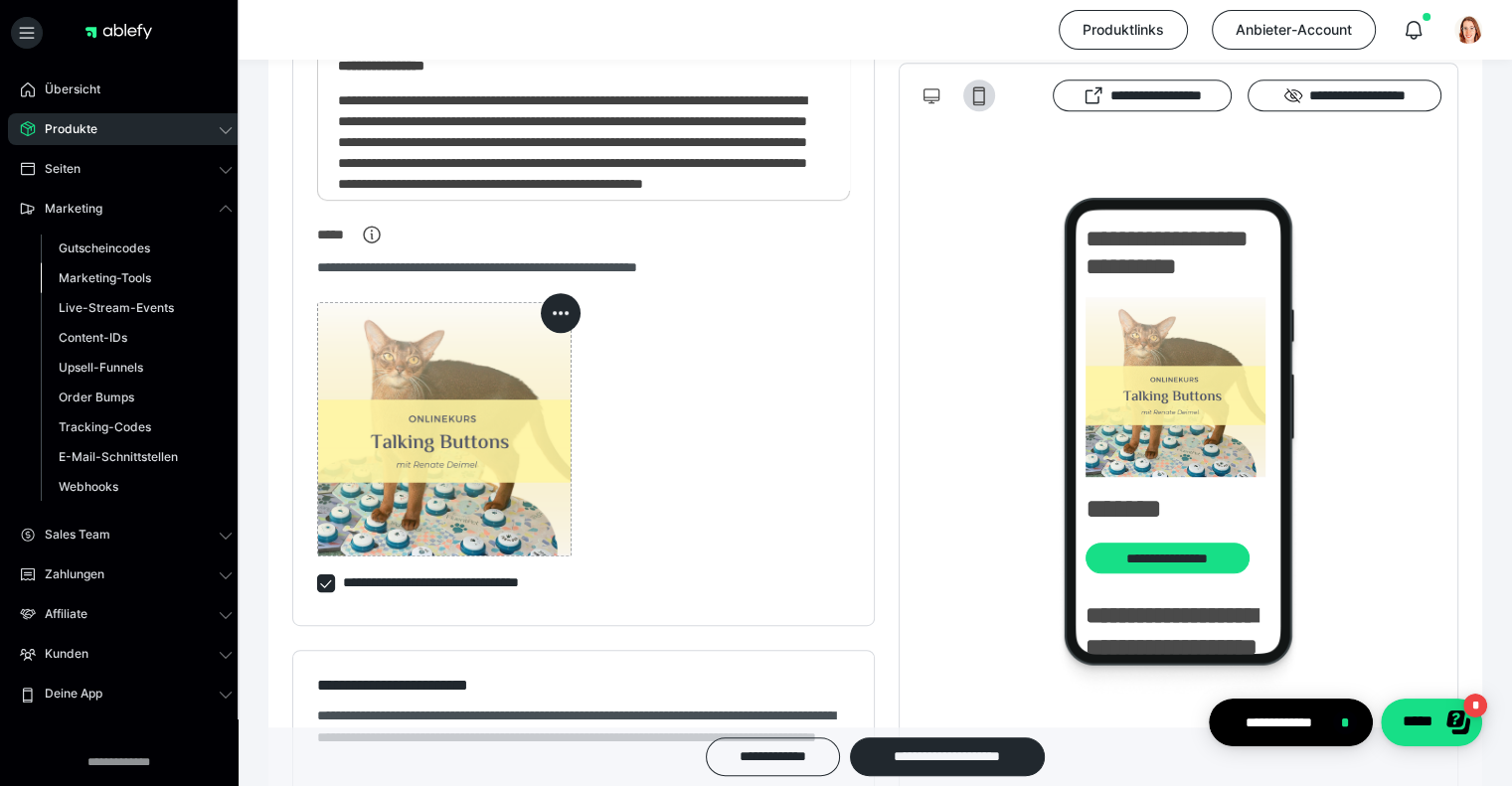 click on "Marketing-Tools" at bounding box center (104, 277) 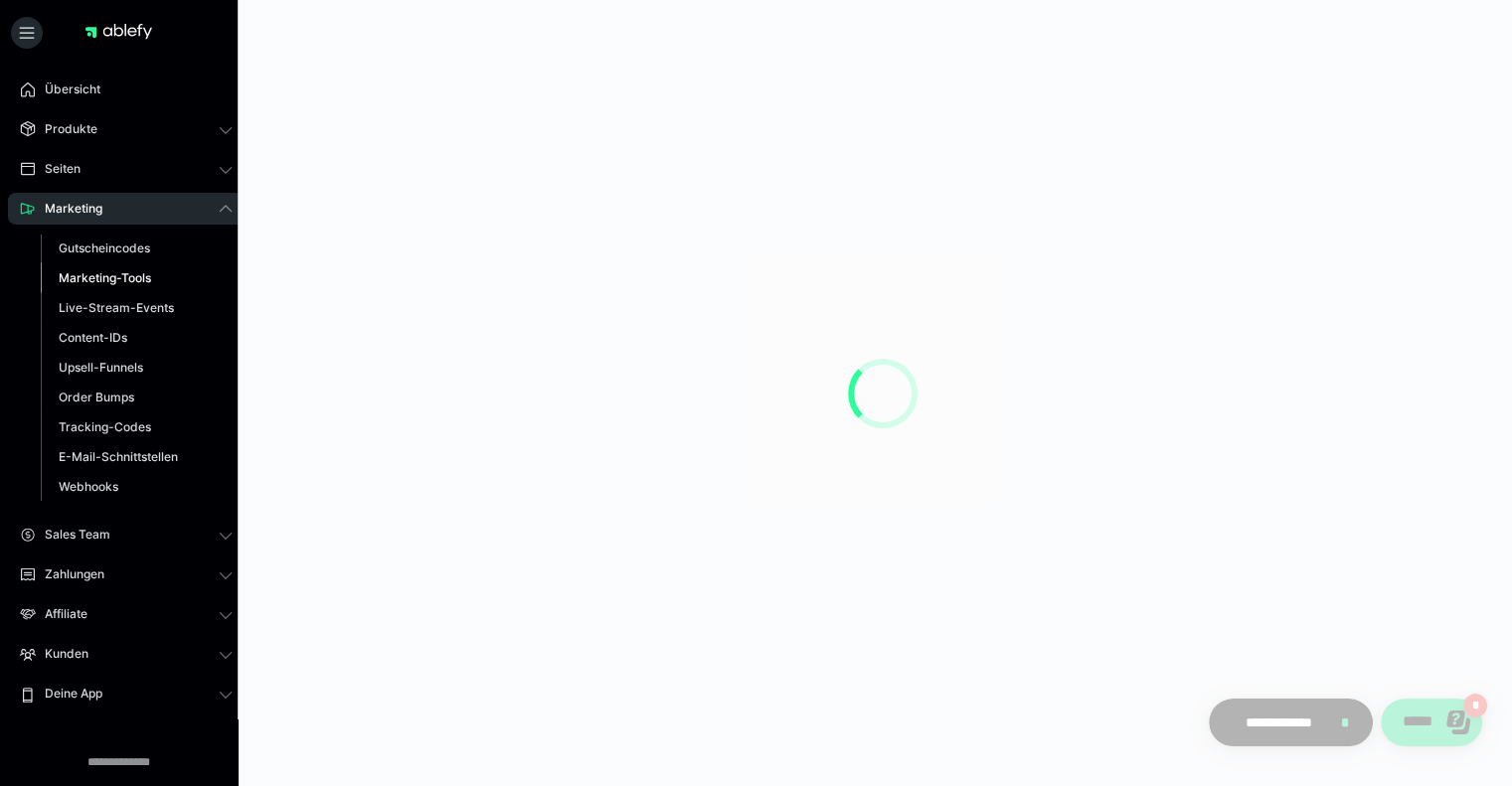 scroll, scrollTop: 0, scrollLeft: 0, axis: both 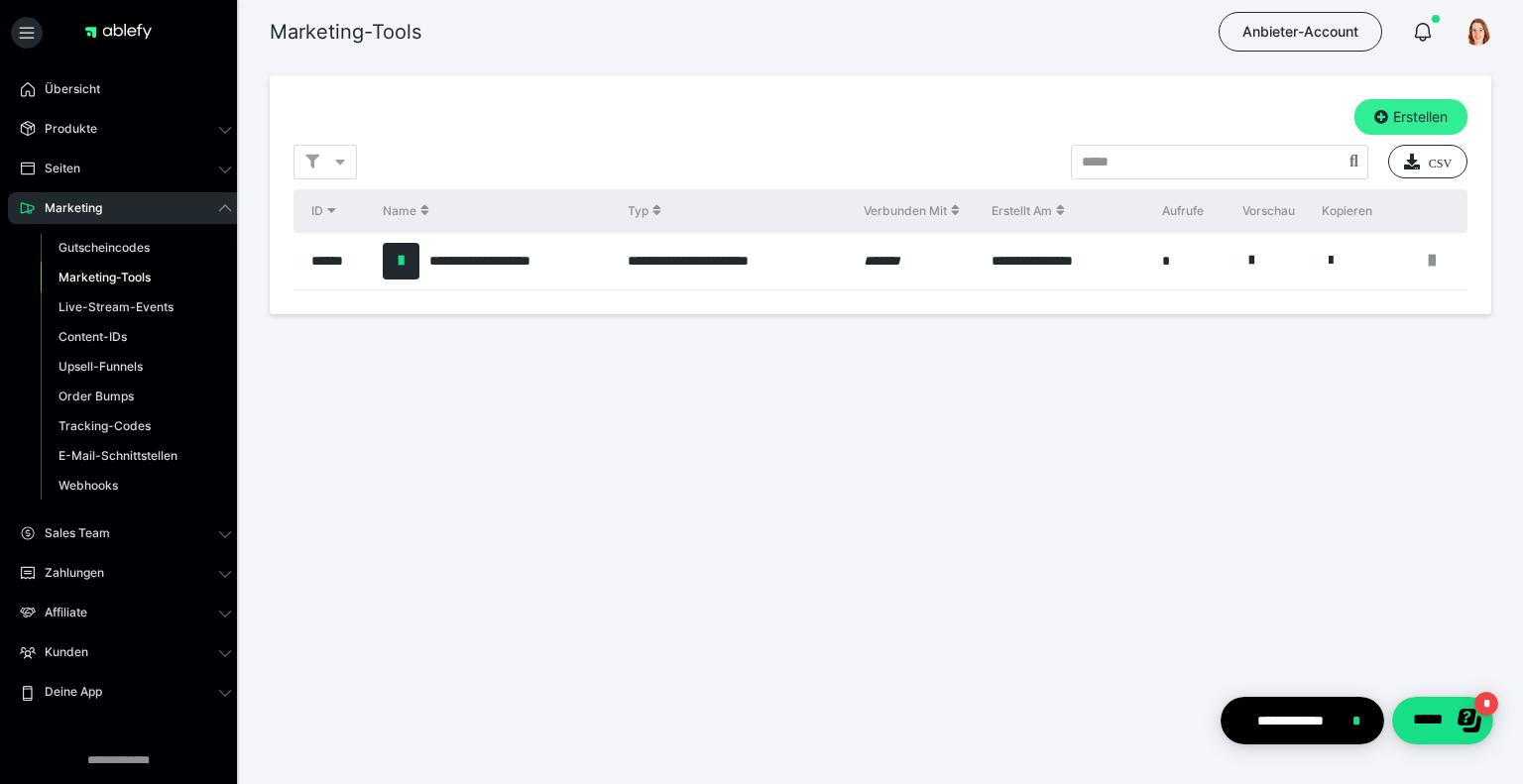 click at bounding box center (1381, 117) 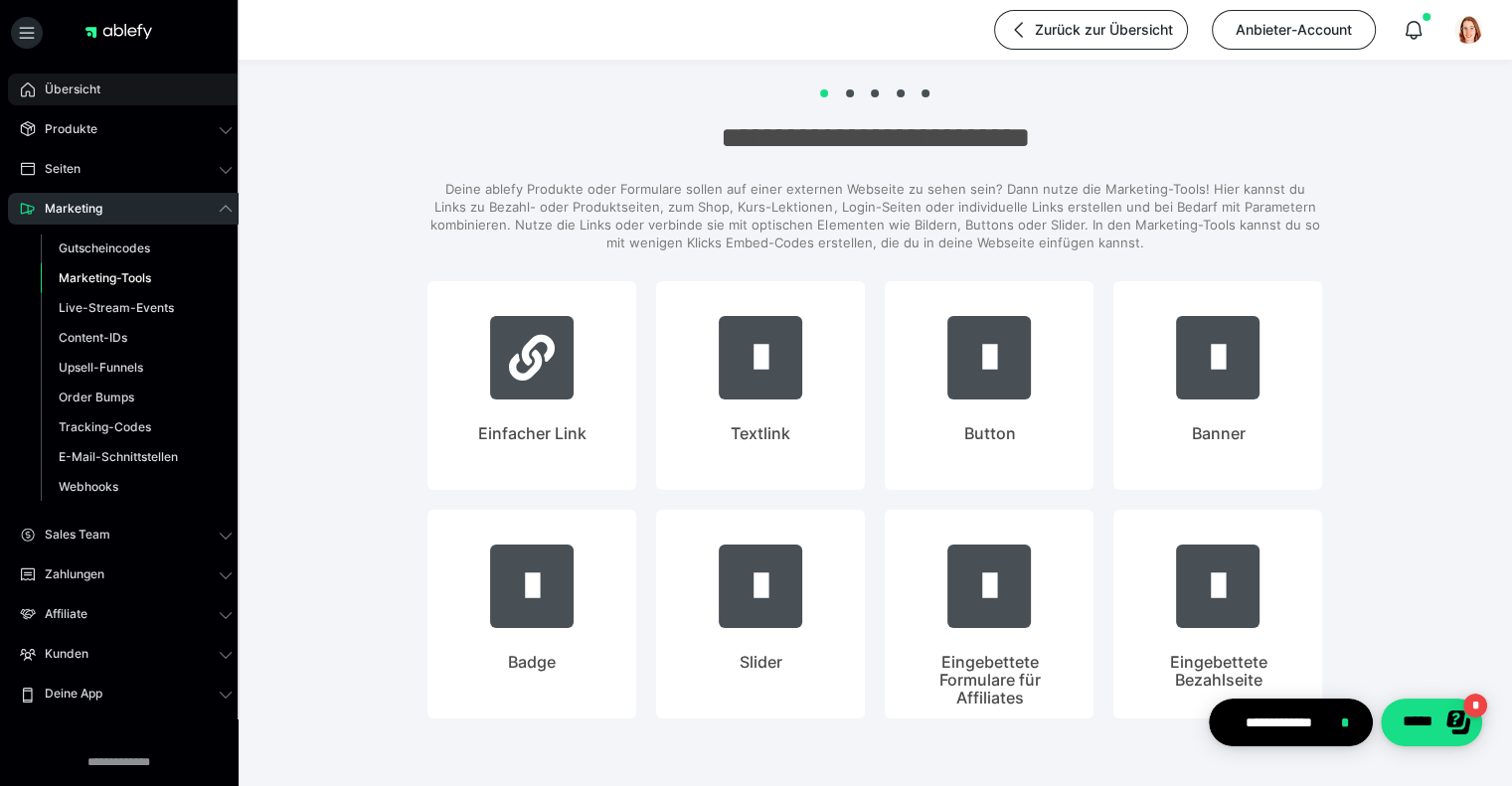 click on "Übersicht" at bounding box center [66, 89] 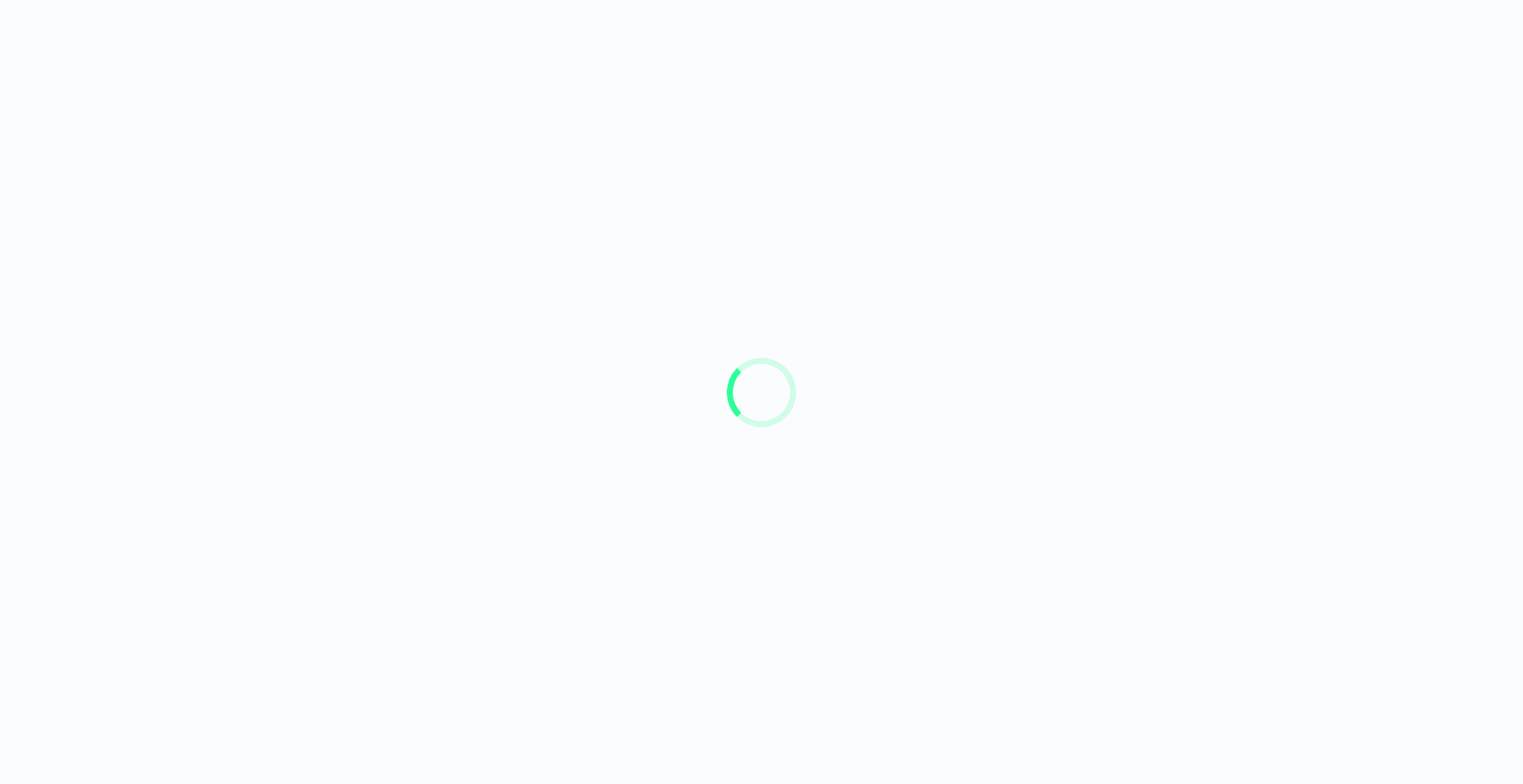 scroll, scrollTop: 0, scrollLeft: 0, axis: both 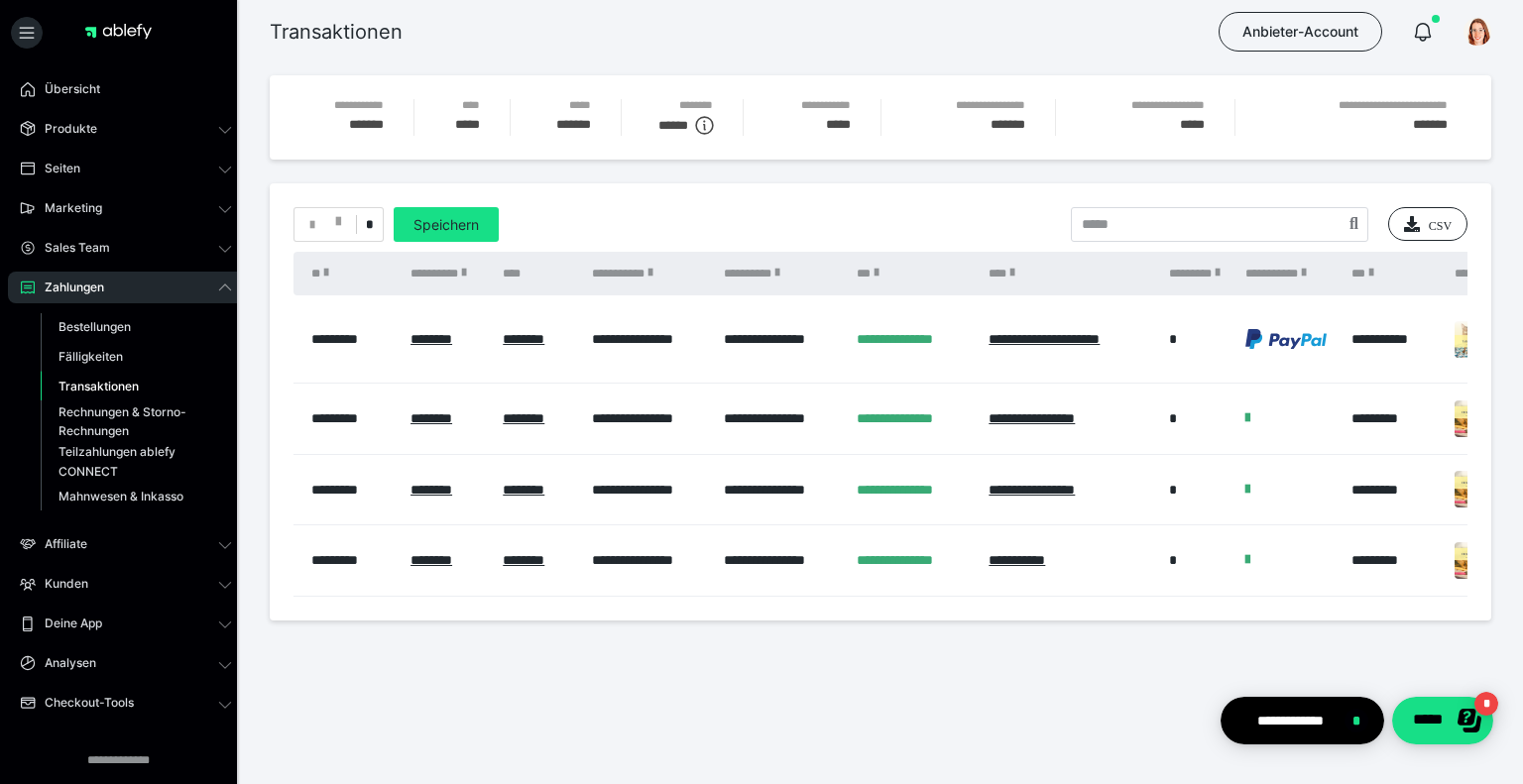 drag, startPoint x: 774, startPoint y: 602, endPoint x: 1073, endPoint y: 602, distance: 299 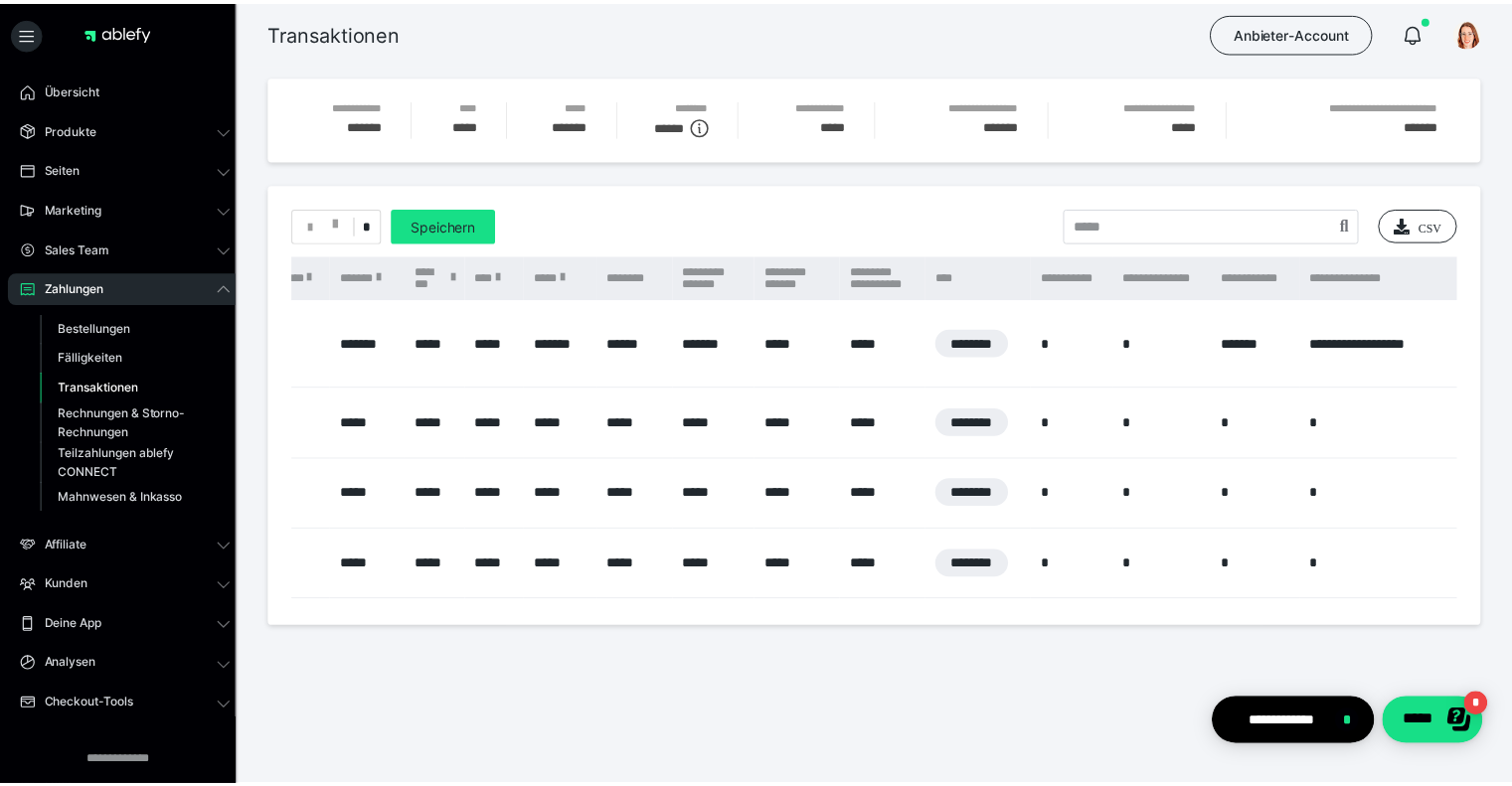 scroll, scrollTop: 0, scrollLeft: 1556, axis: horizontal 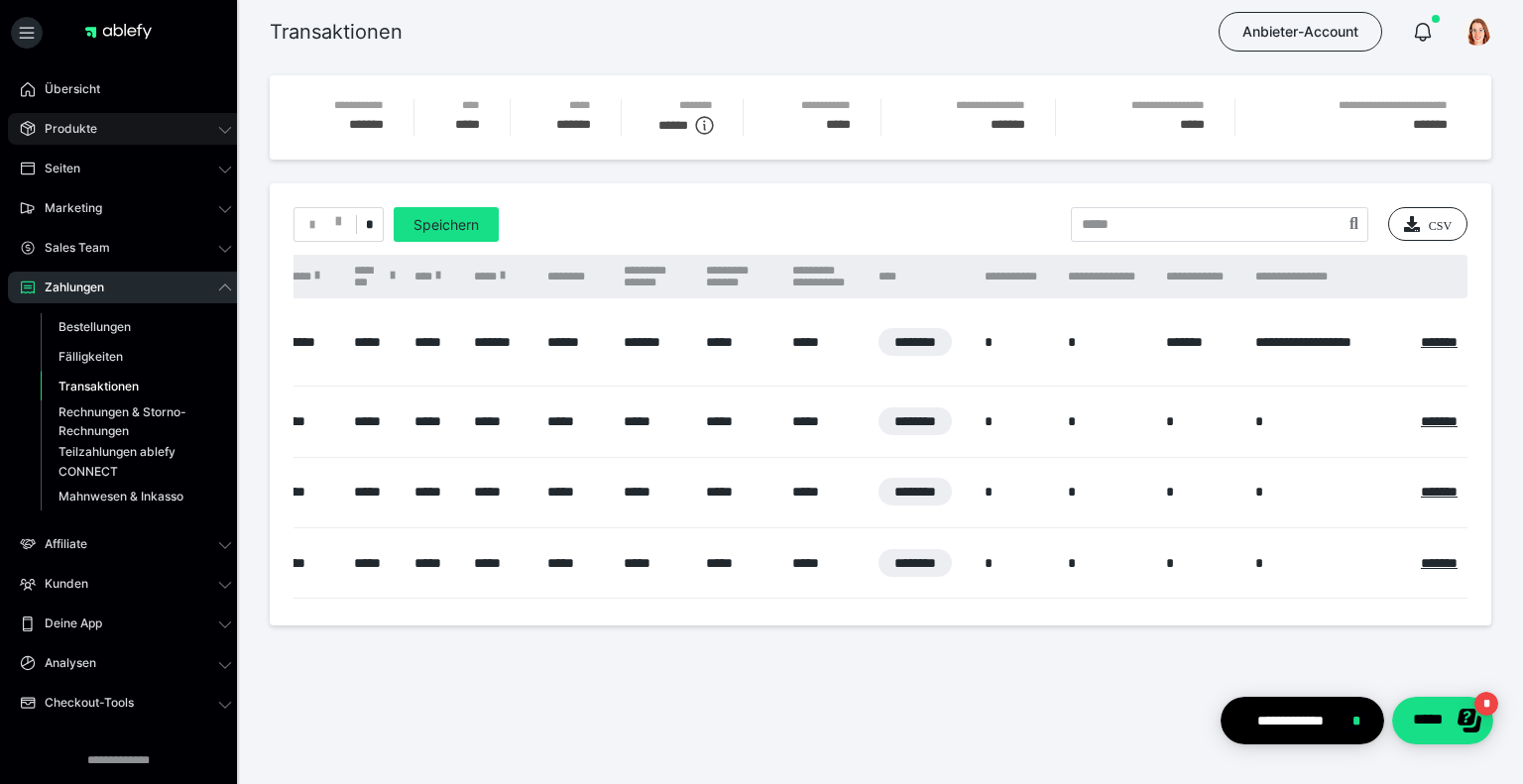 click on "Produkte" at bounding box center (126, 129) 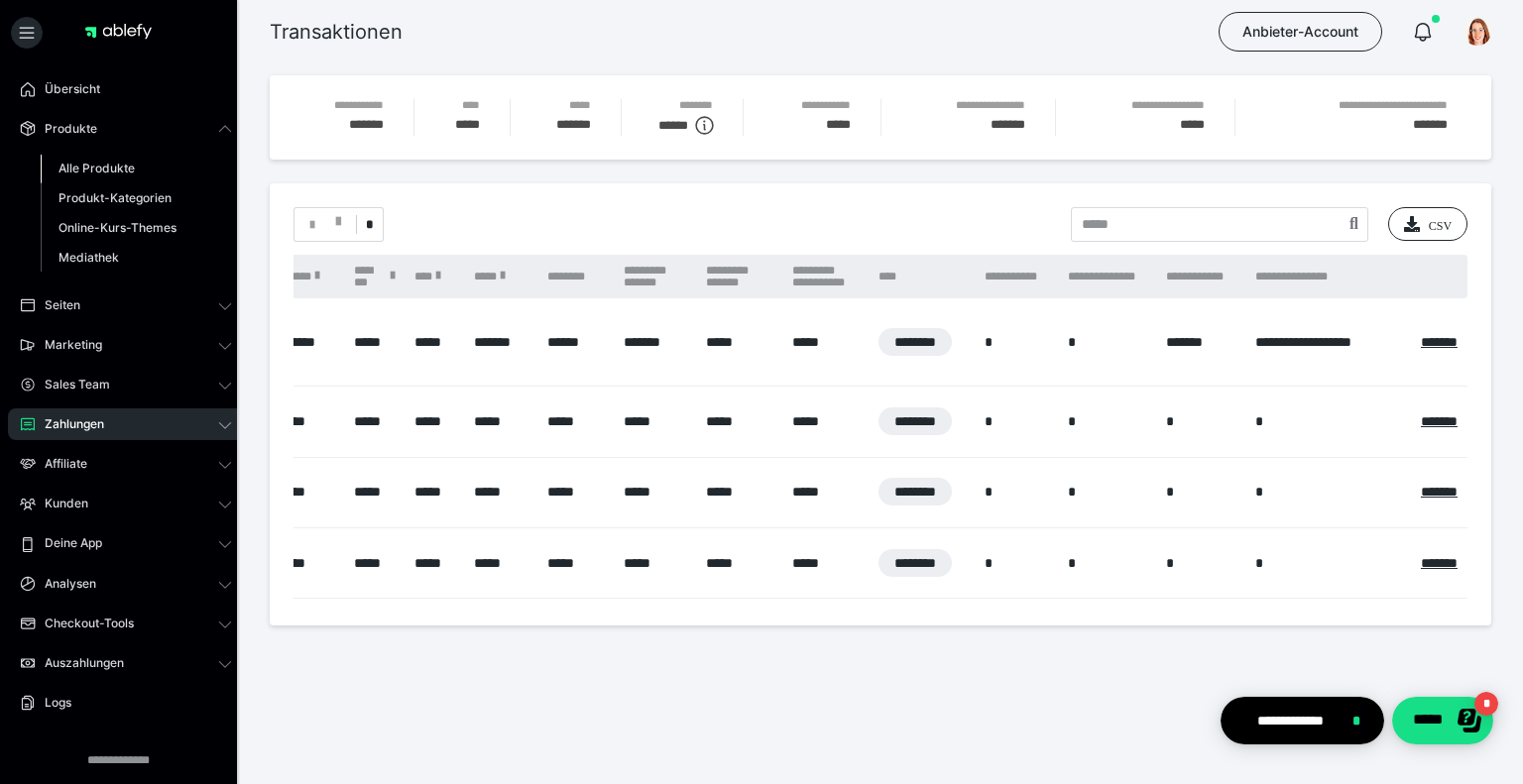 click on "Alle Produkte" at bounding box center [96, 168] 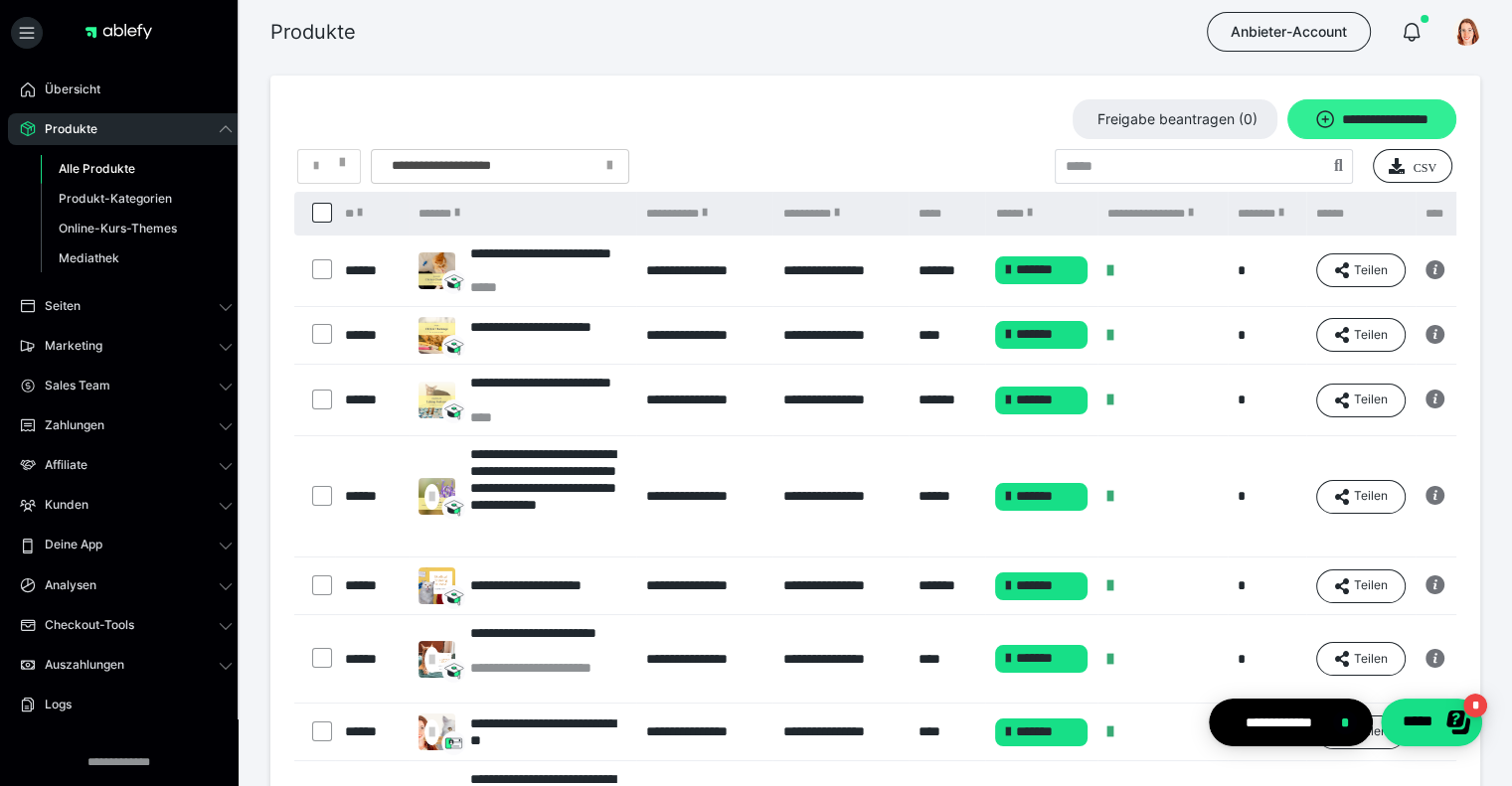 click on "**********" at bounding box center (1372, 119) 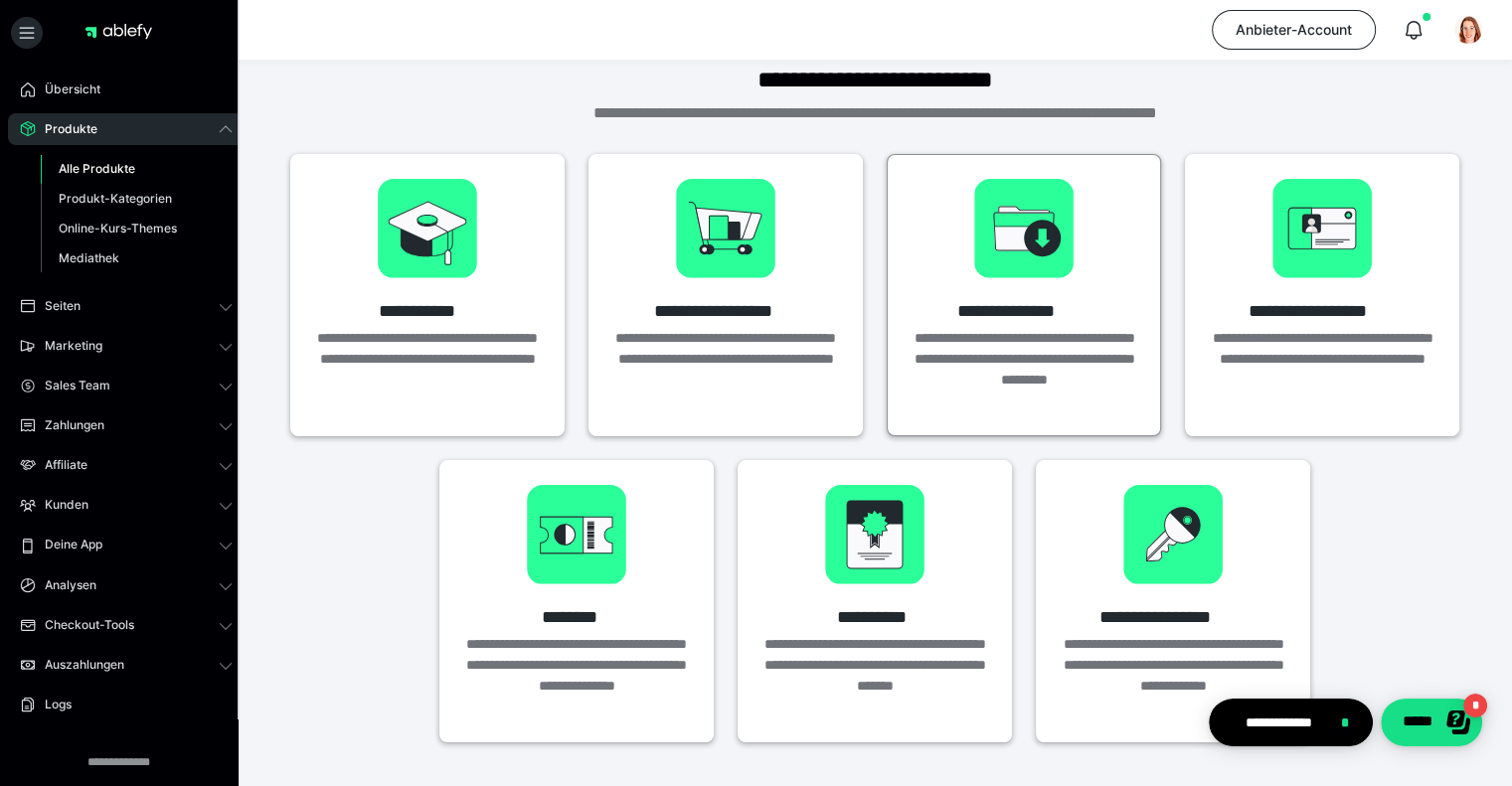 scroll, scrollTop: 0, scrollLeft: 0, axis: both 